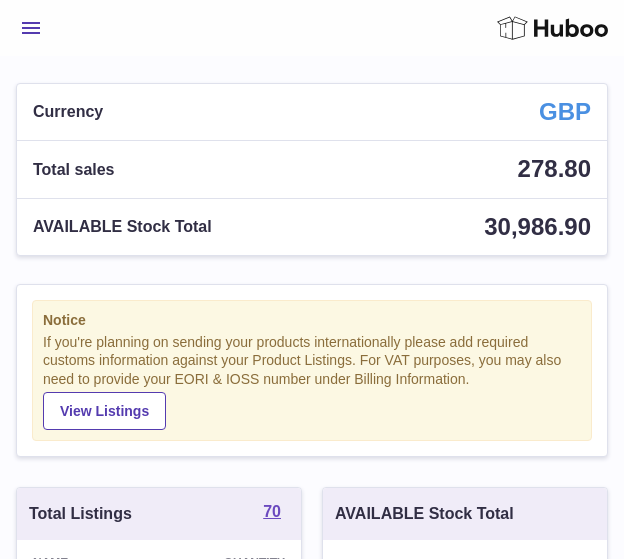 scroll, scrollTop: 0, scrollLeft: 0, axis: both 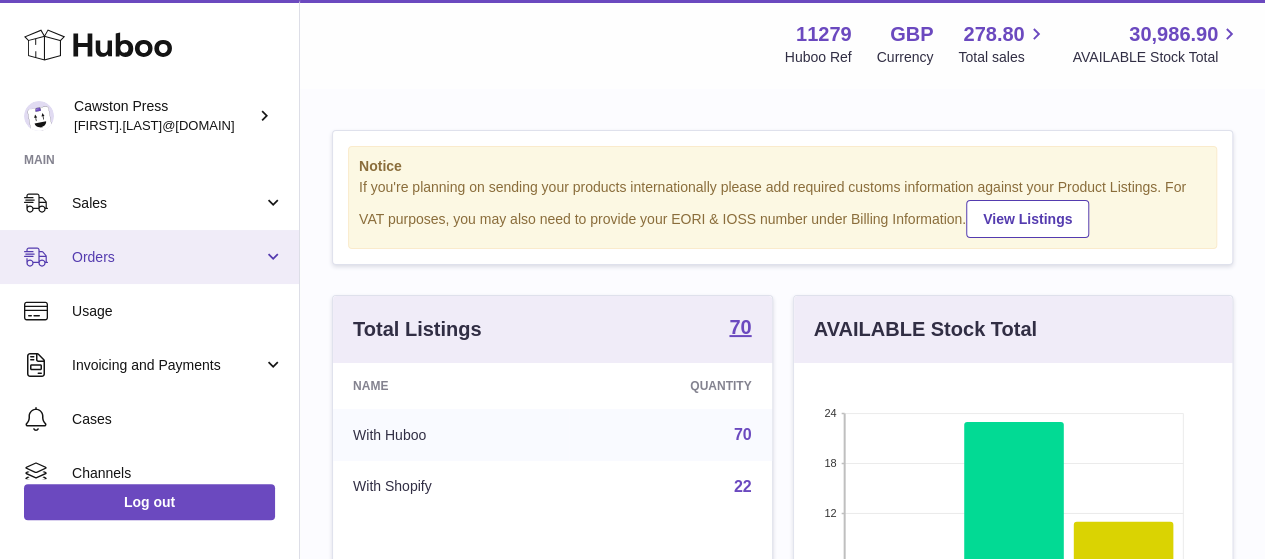 click on "Orders" at bounding box center (149, 257) 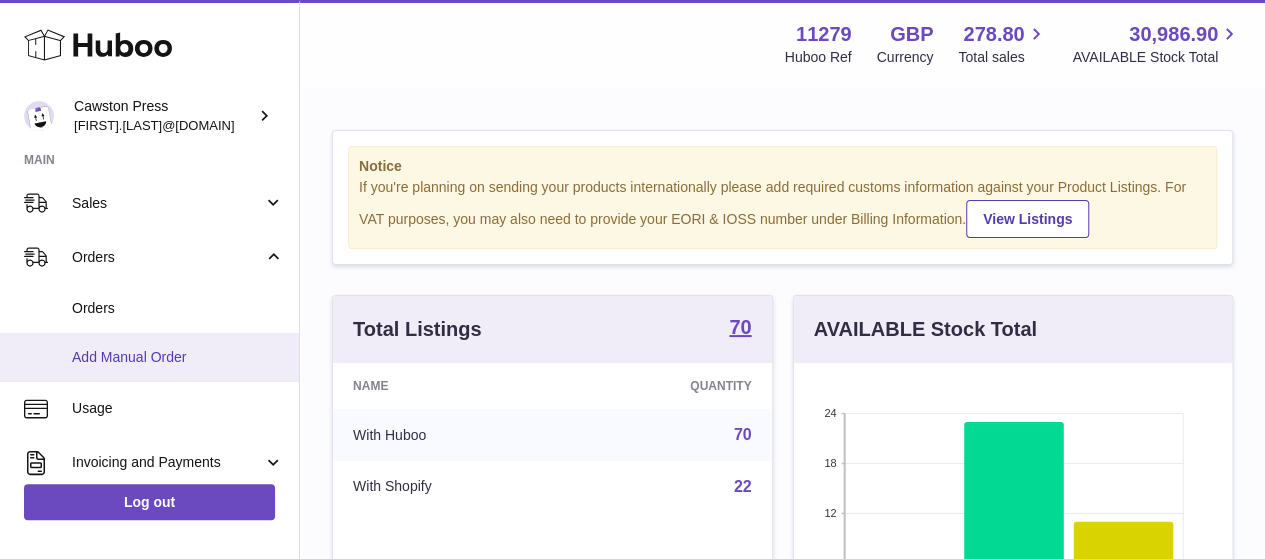 click on "Add Manual Order" at bounding box center (149, 357) 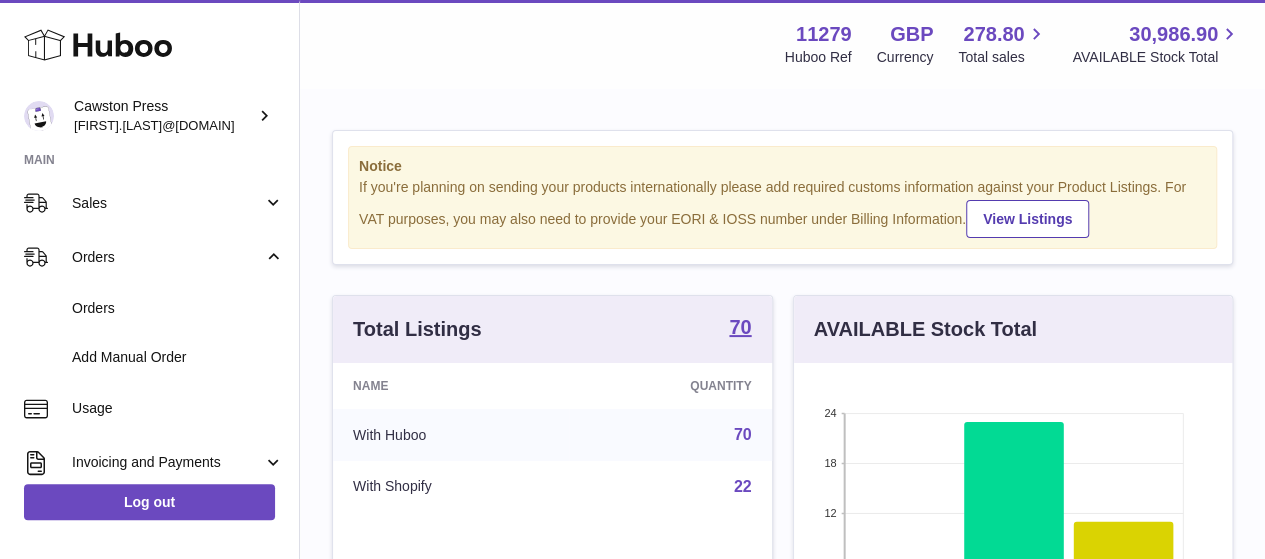 scroll, scrollTop: 999688, scrollLeft: 999560, axis: both 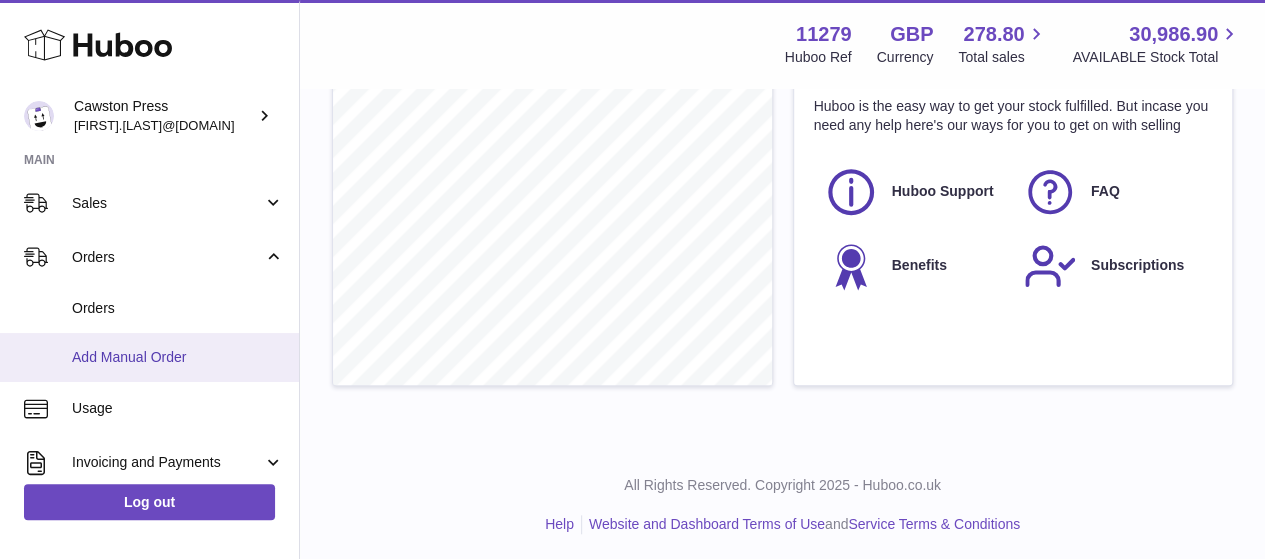 click on "Add Manual Order" at bounding box center (178, 357) 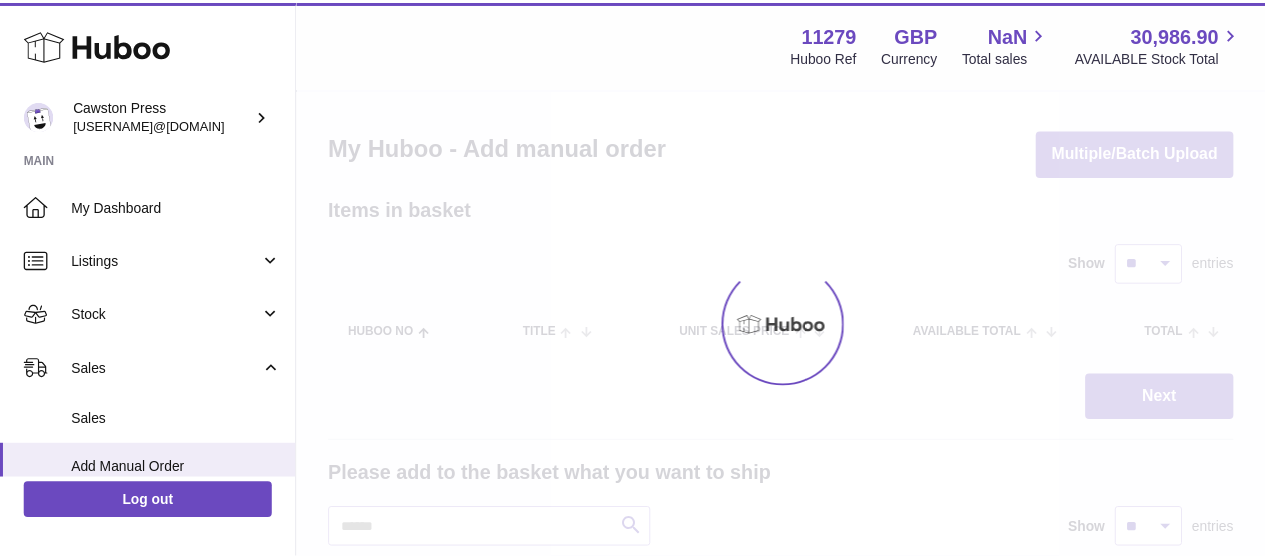 scroll, scrollTop: 0, scrollLeft: 0, axis: both 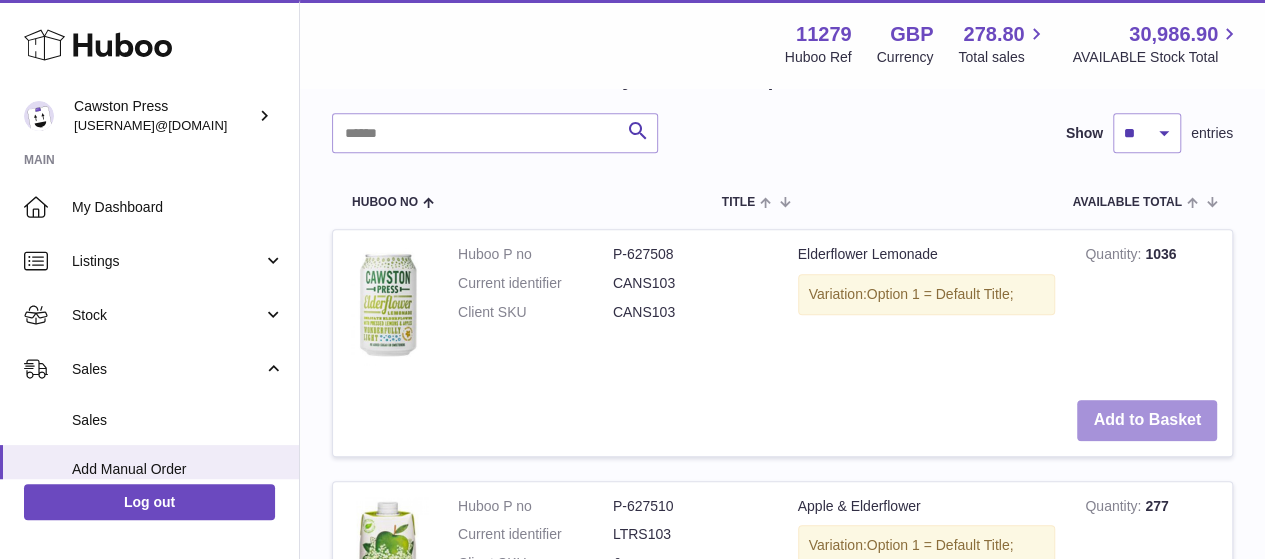 click on "Add to Basket" at bounding box center [1147, 420] 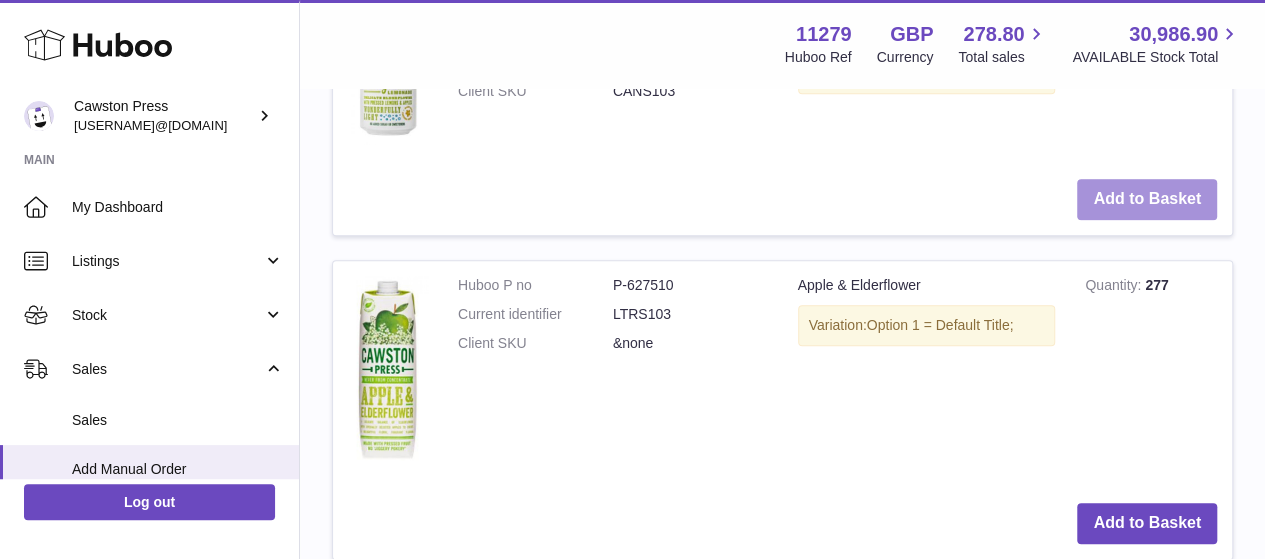scroll, scrollTop: 870, scrollLeft: 0, axis: vertical 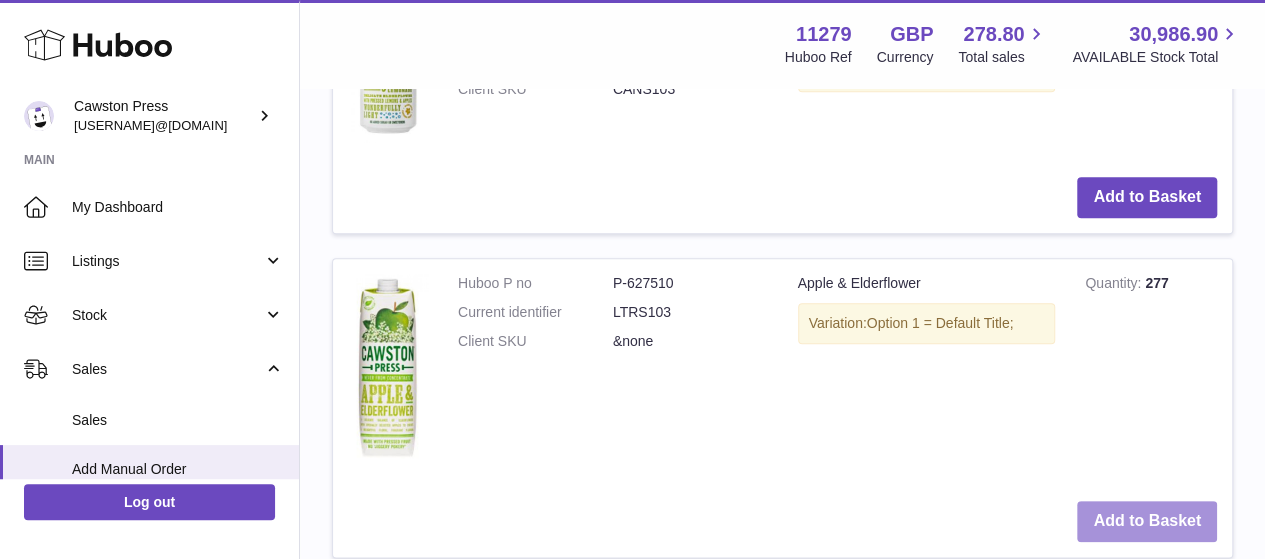 click on "Add to Basket" at bounding box center [1147, 521] 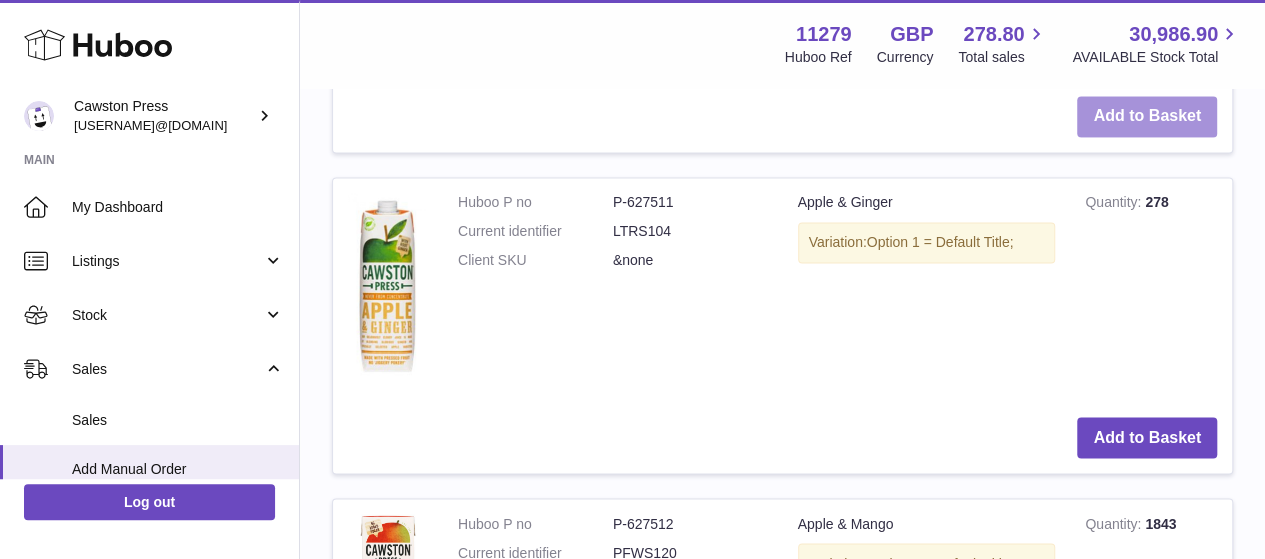 scroll, scrollTop: 1600, scrollLeft: 0, axis: vertical 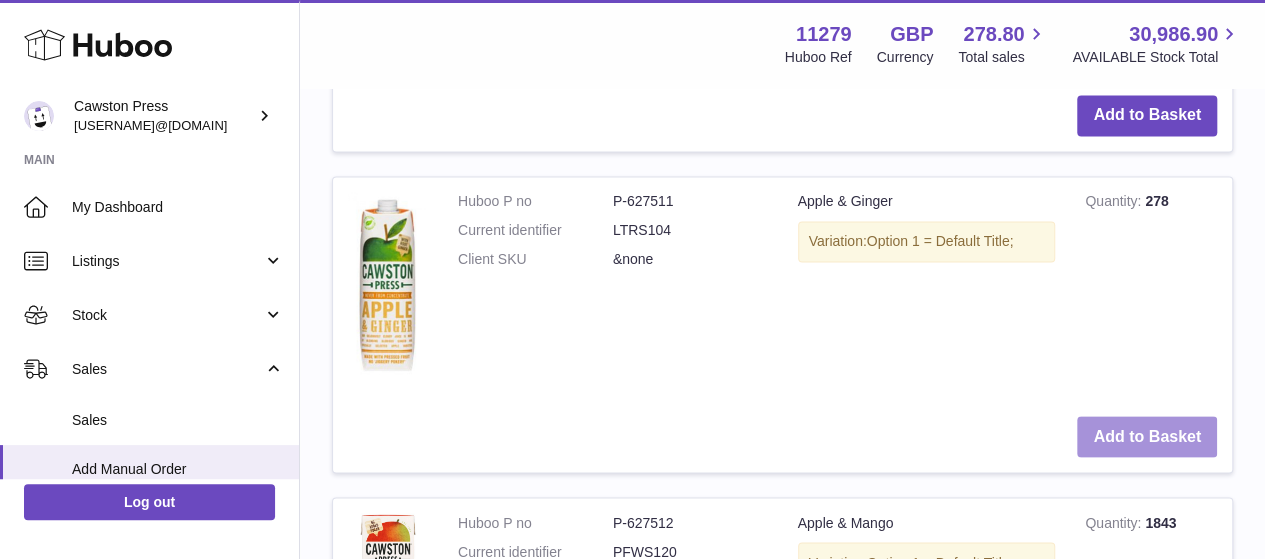click on "Add to Basket" at bounding box center (1147, 436) 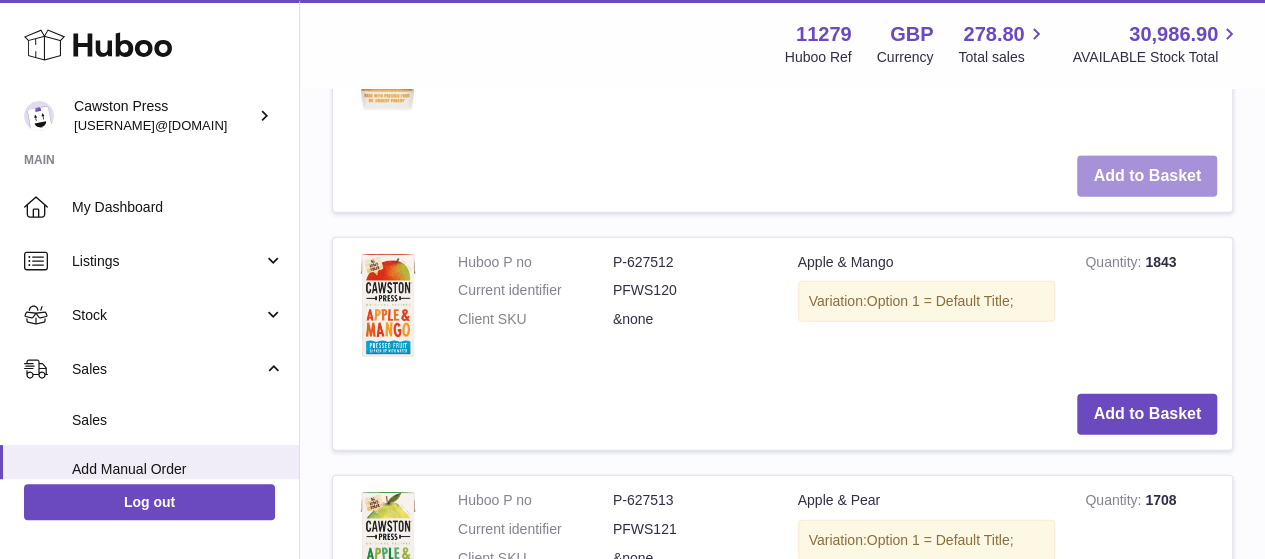 scroll, scrollTop: 2231, scrollLeft: 0, axis: vertical 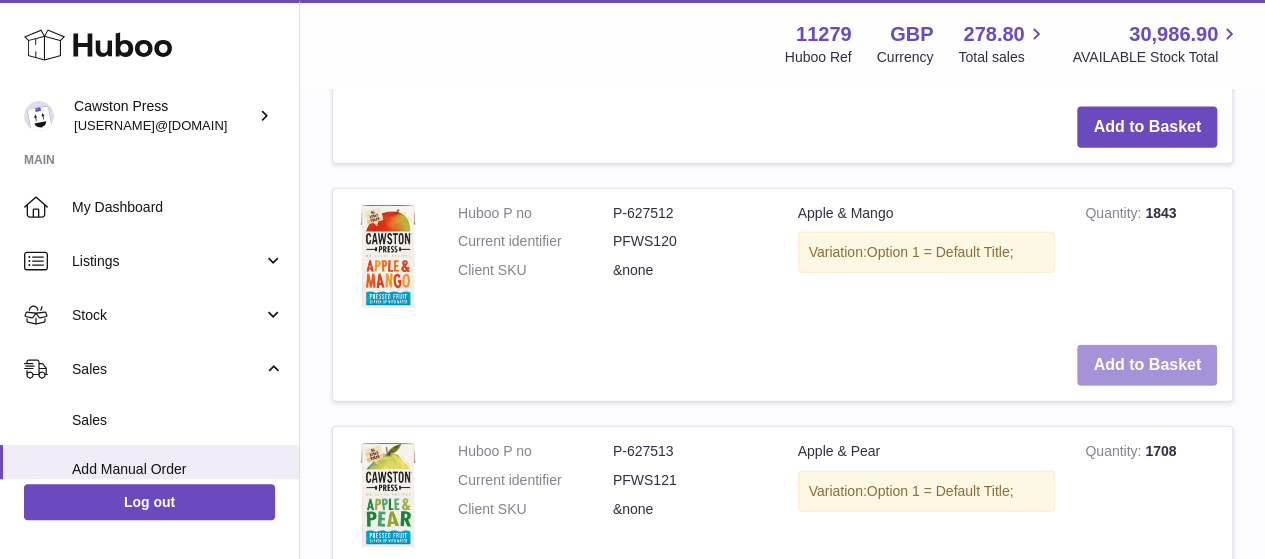 click on "Add to Basket" at bounding box center (1147, 365) 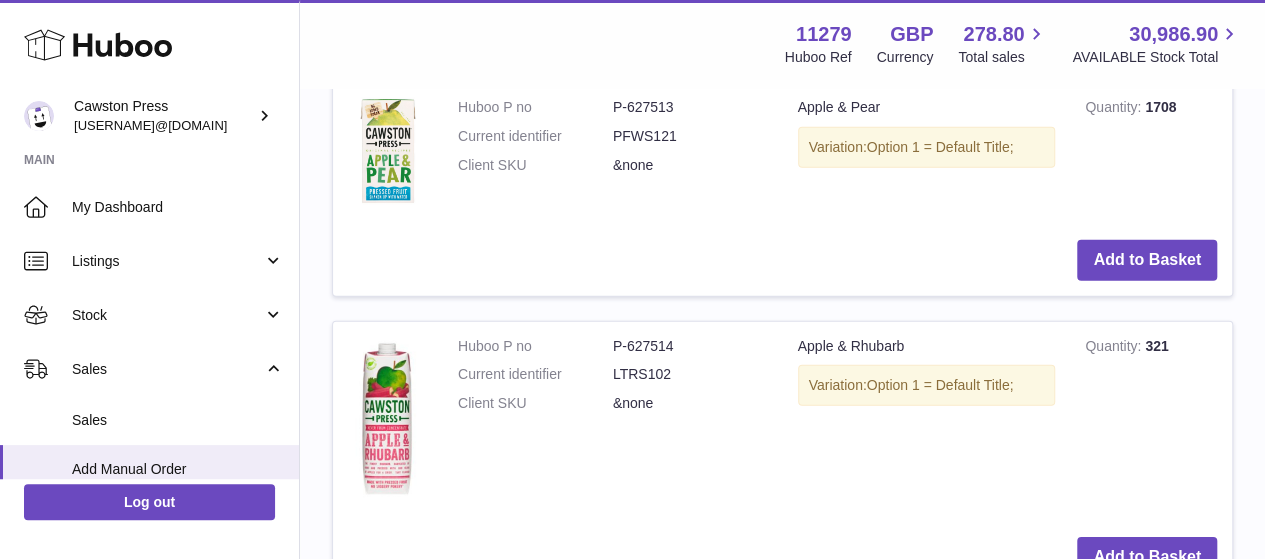 scroll, scrollTop: 2814, scrollLeft: 0, axis: vertical 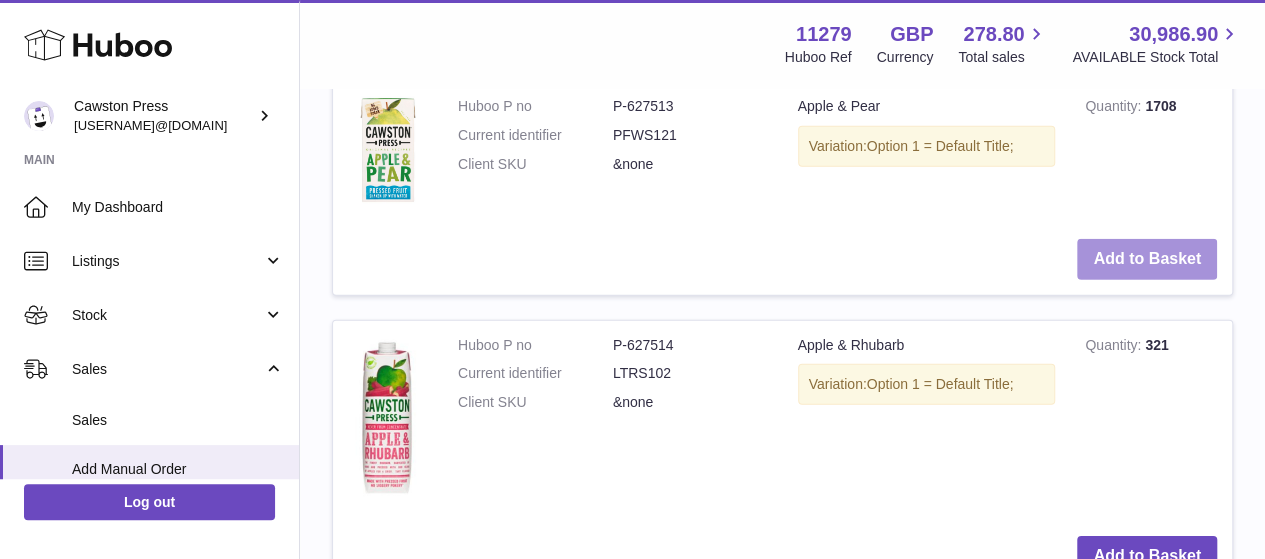 click on "Add to Basket" at bounding box center (1147, 259) 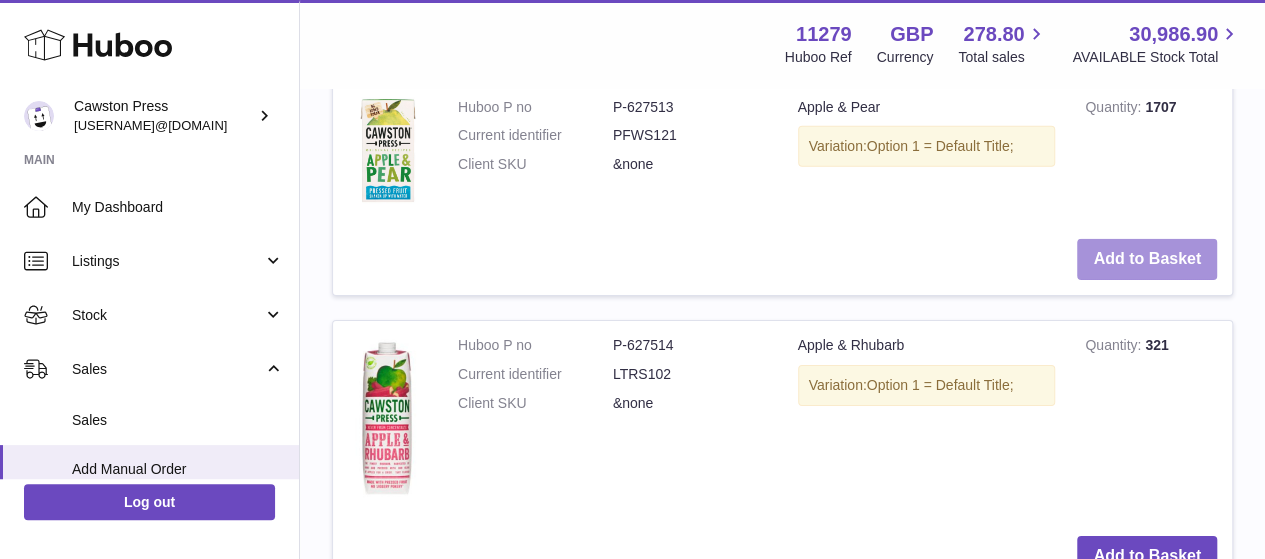 scroll, scrollTop: 3364, scrollLeft: 0, axis: vertical 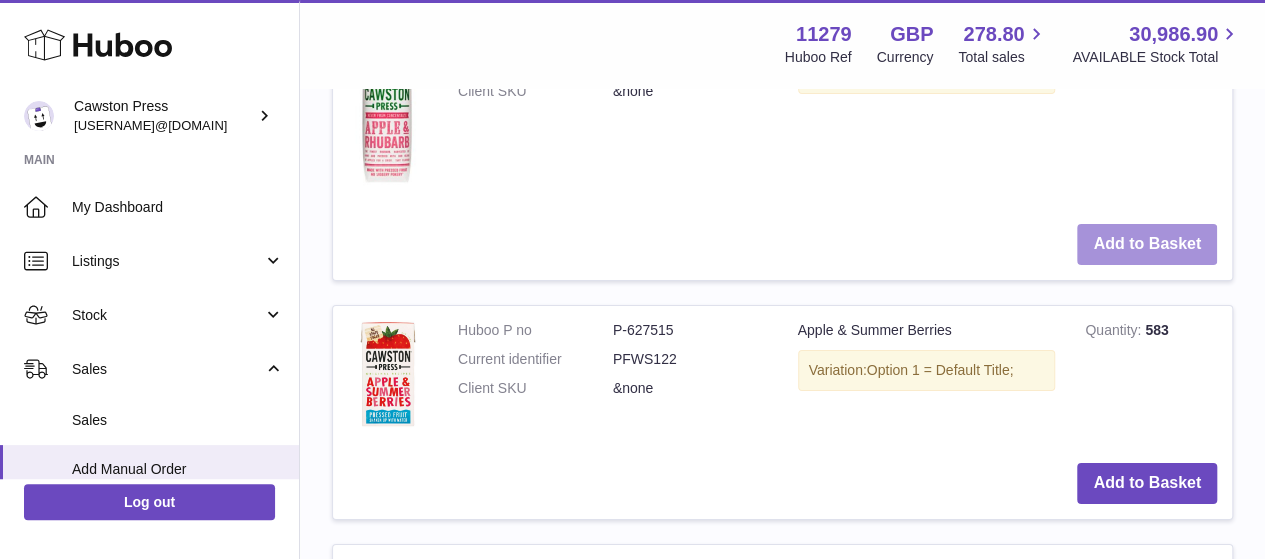 click on "Add to Basket" at bounding box center [1147, 244] 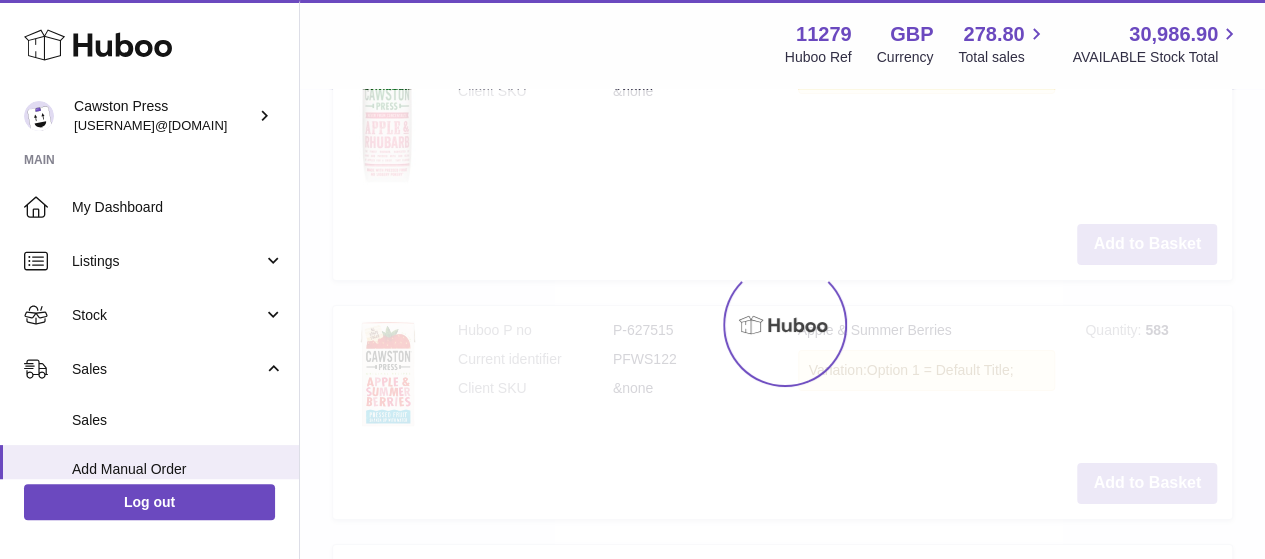 scroll, scrollTop: 3660, scrollLeft: 0, axis: vertical 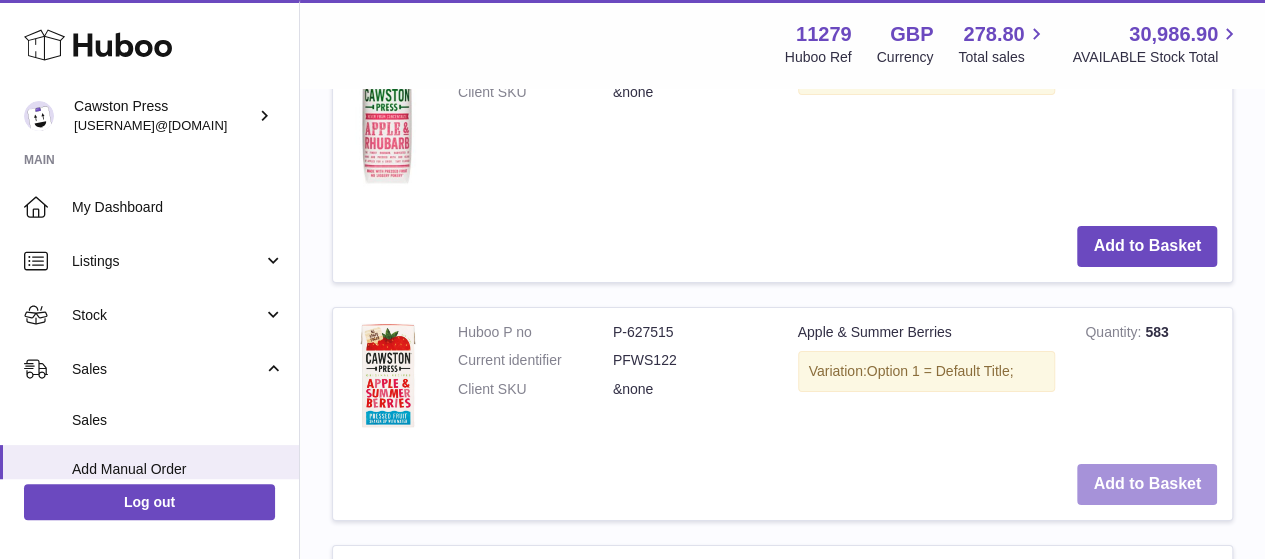 click on "Add to Basket" at bounding box center (1147, 484) 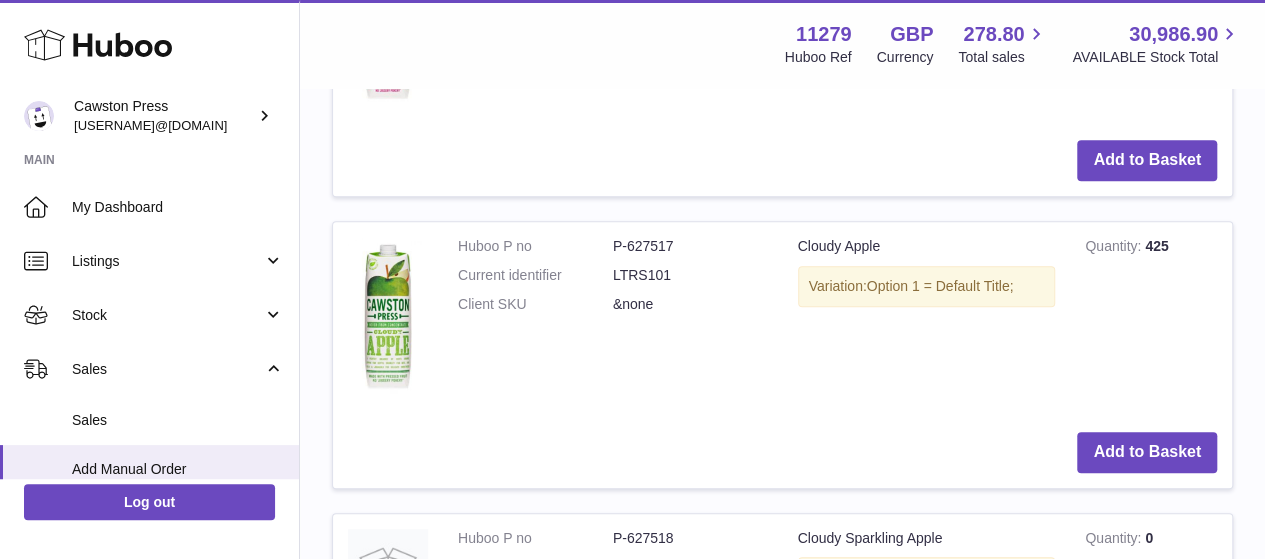 scroll, scrollTop: 4538, scrollLeft: 0, axis: vertical 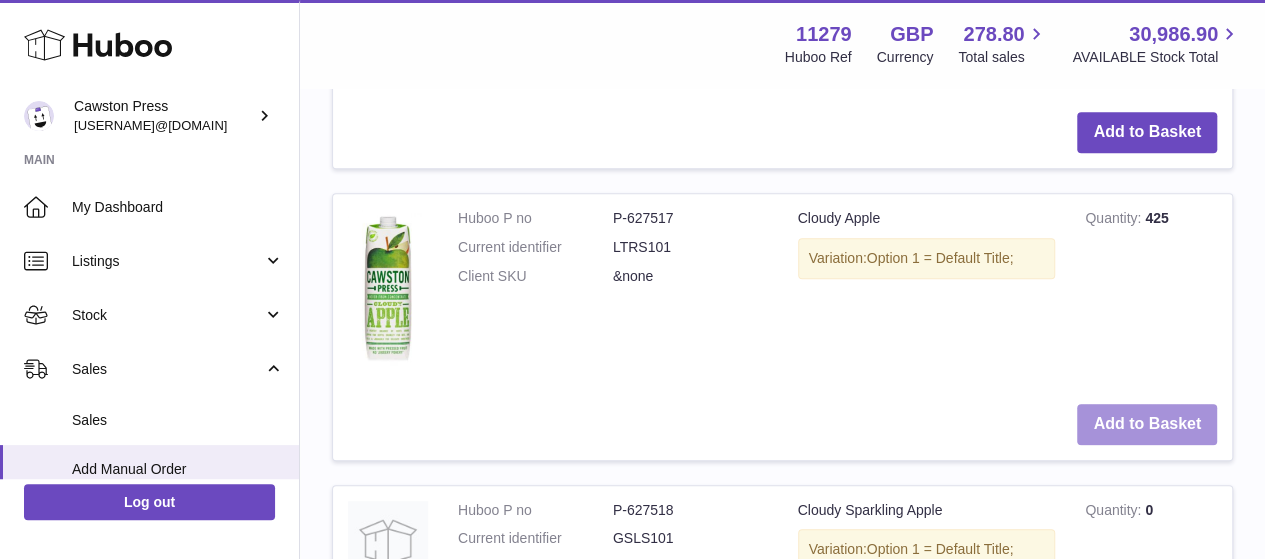 click on "Add to Basket" at bounding box center [1147, 424] 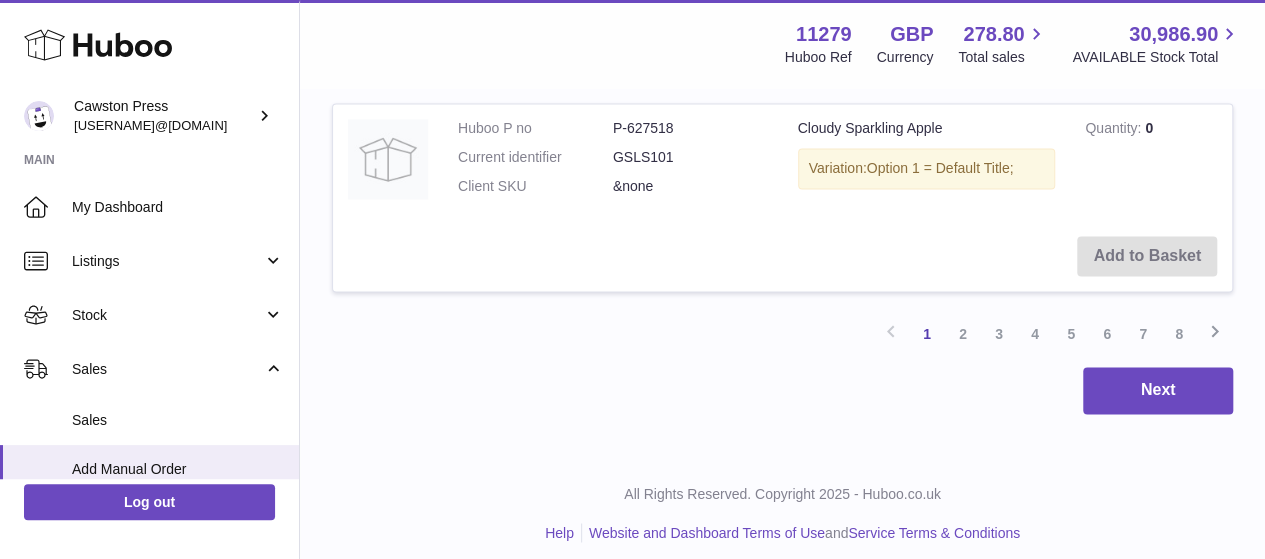 scroll, scrollTop: 5210, scrollLeft: 0, axis: vertical 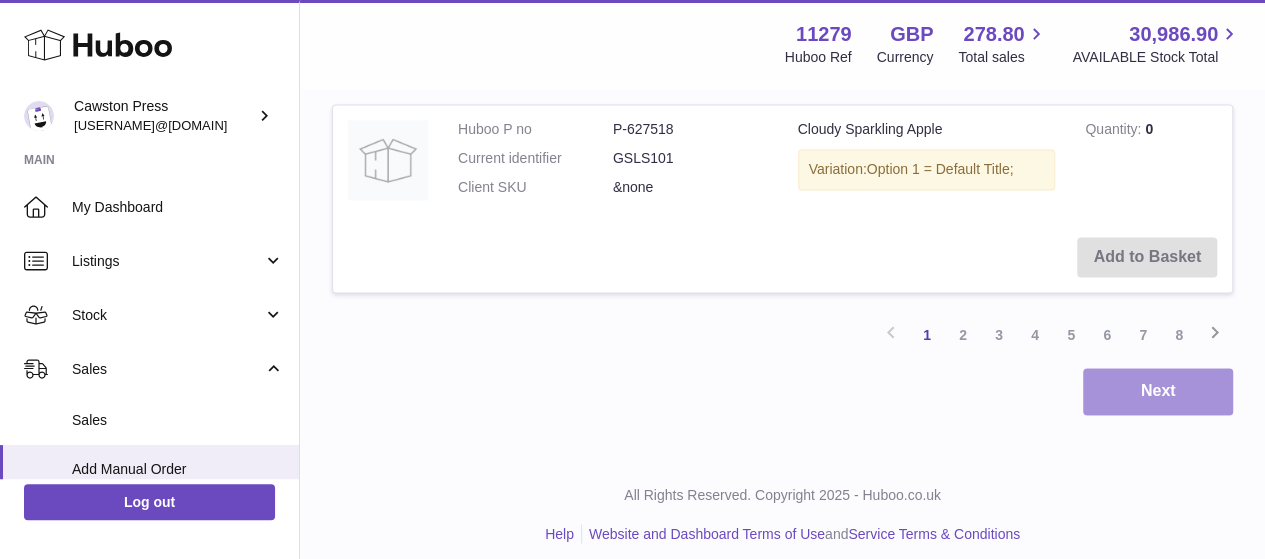 click on "Next" at bounding box center [1158, 391] 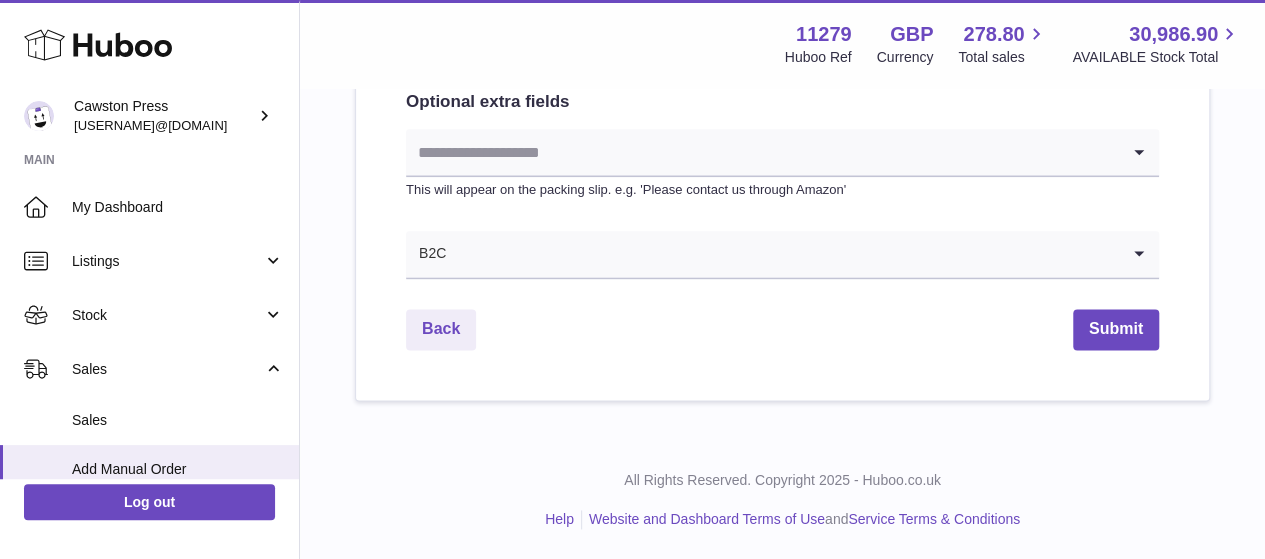 scroll, scrollTop: 0, scrollLeft: 0, axis: both 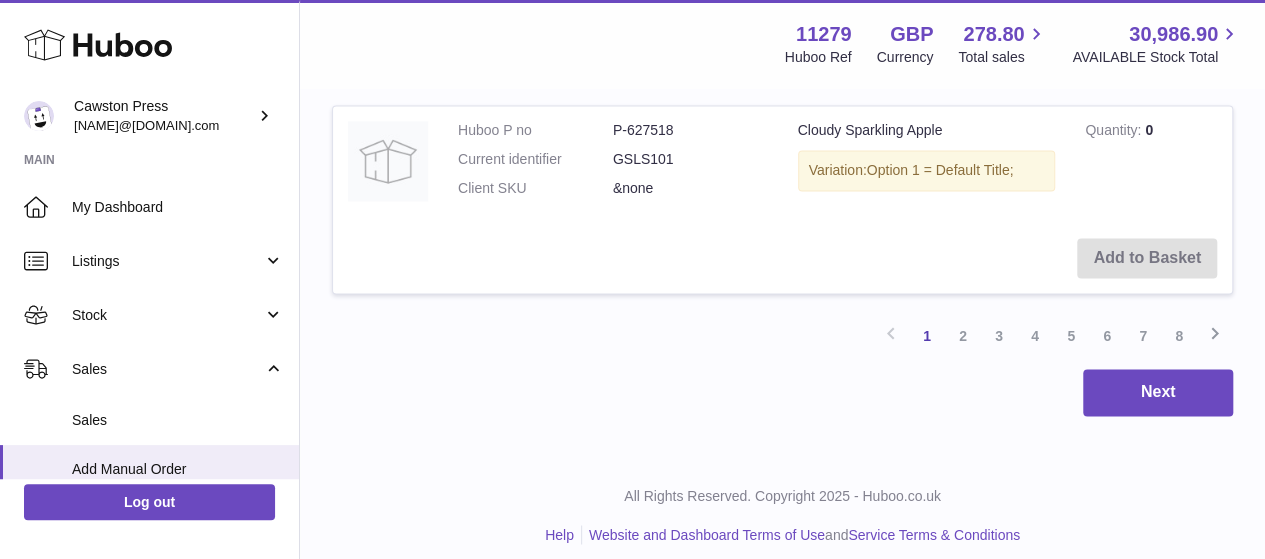 click on "2" at bounding box center (963, 336) 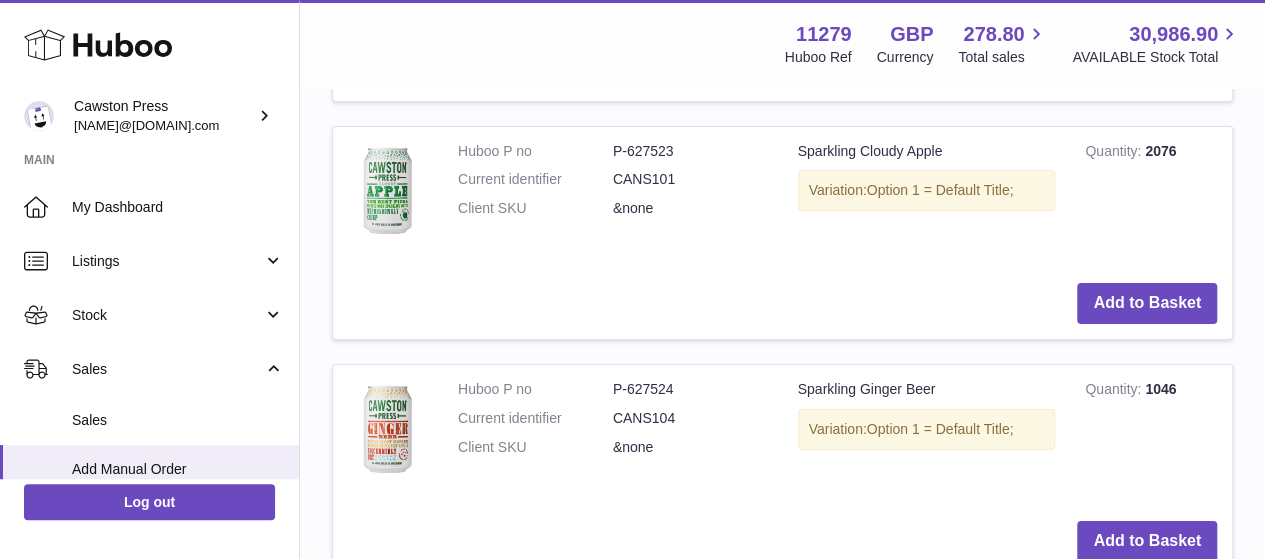 scroll, scrollTop: 3644, scrollLeft: 0, axis: vertical 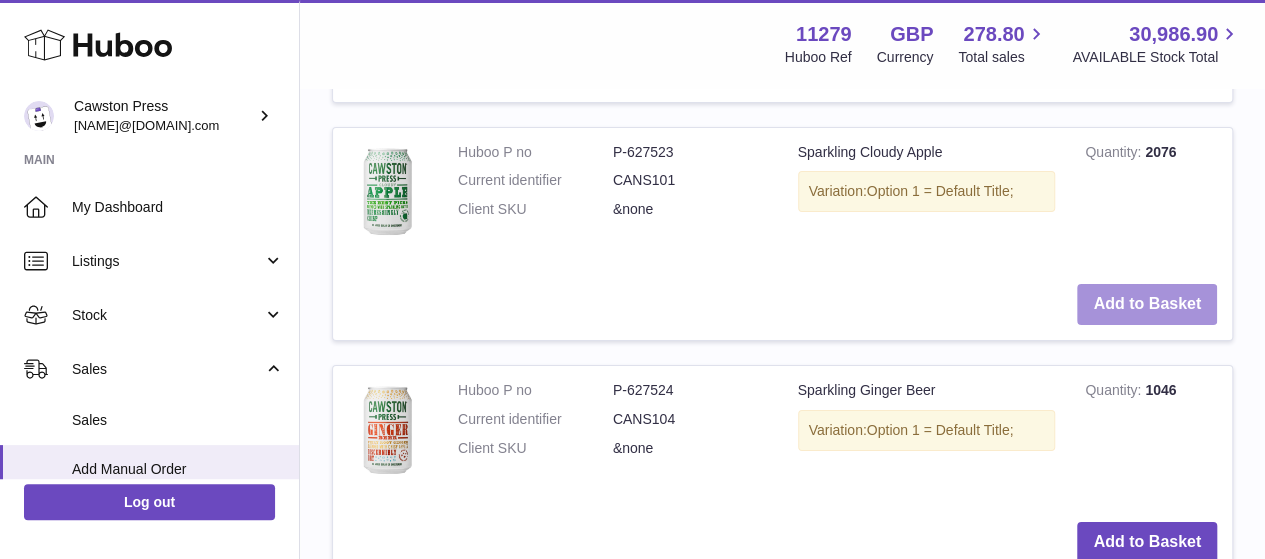 click on "Add to Basket" at bounding box center (1147, 304) 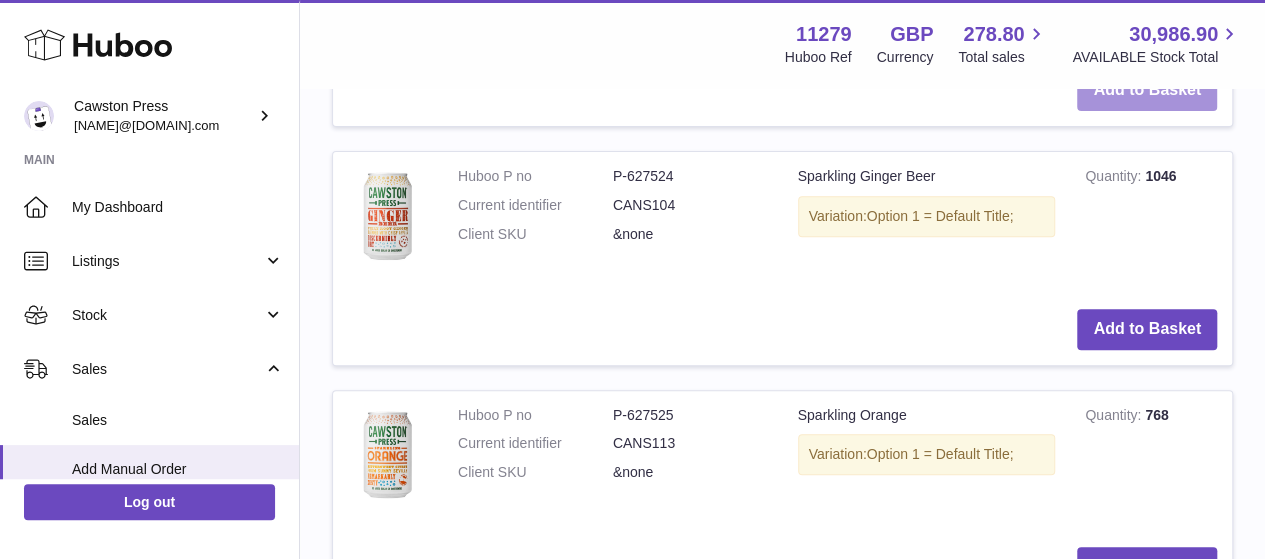 scroll, scrollTop: 4099, scrollLeft: 0, axis: vertical 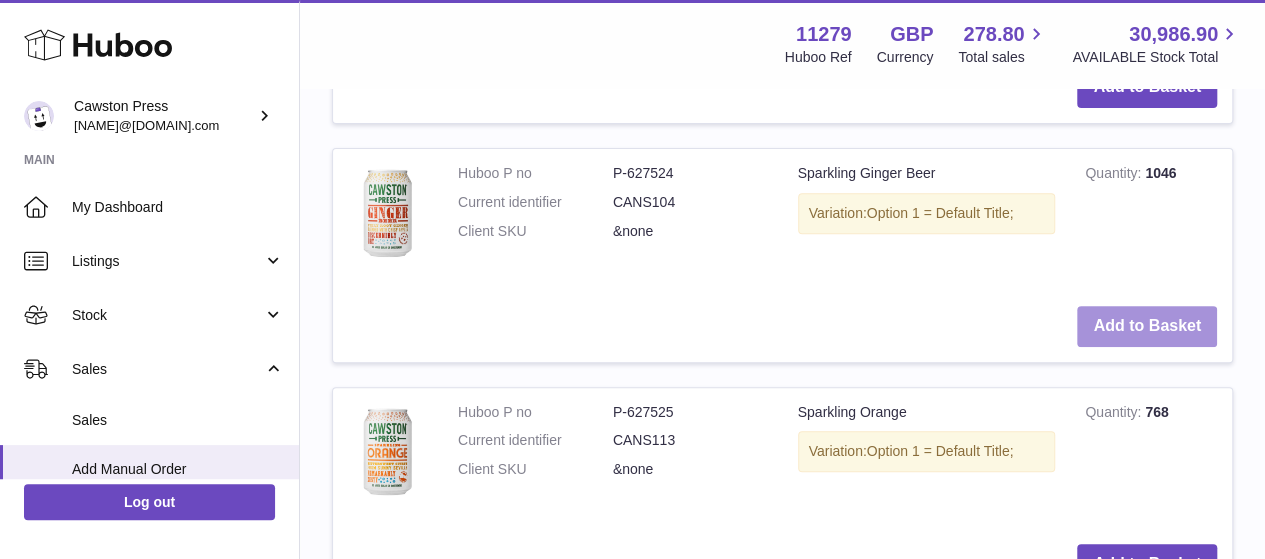 click on "Add to Basket" at bounding box center [1147, 326] 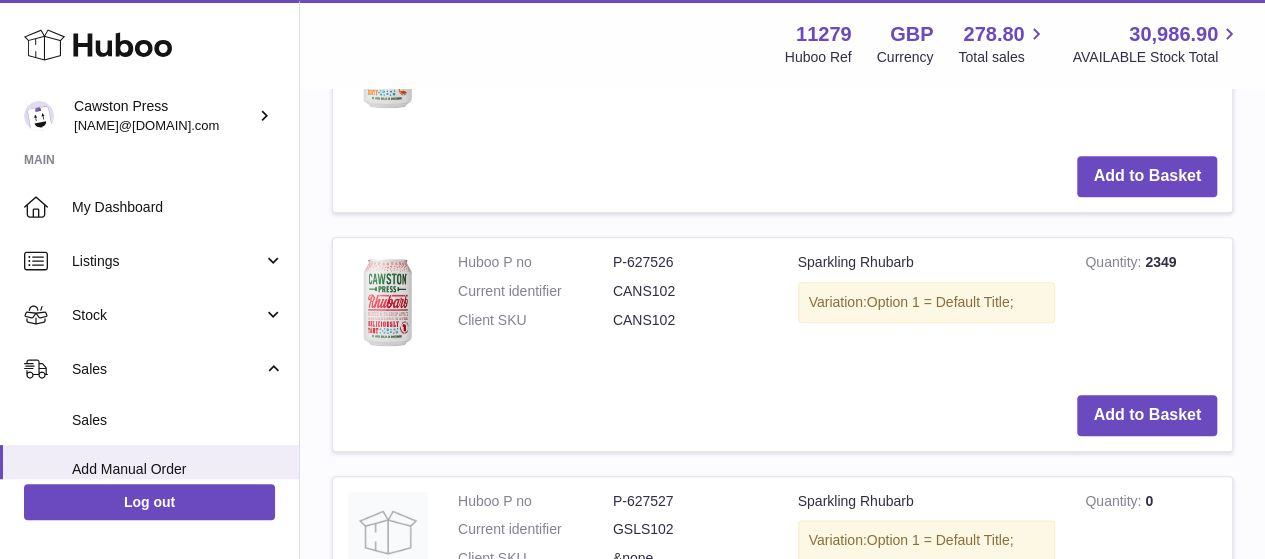 scroll, scrollTop: 4730, scrollLeft: 0, axis: vertical 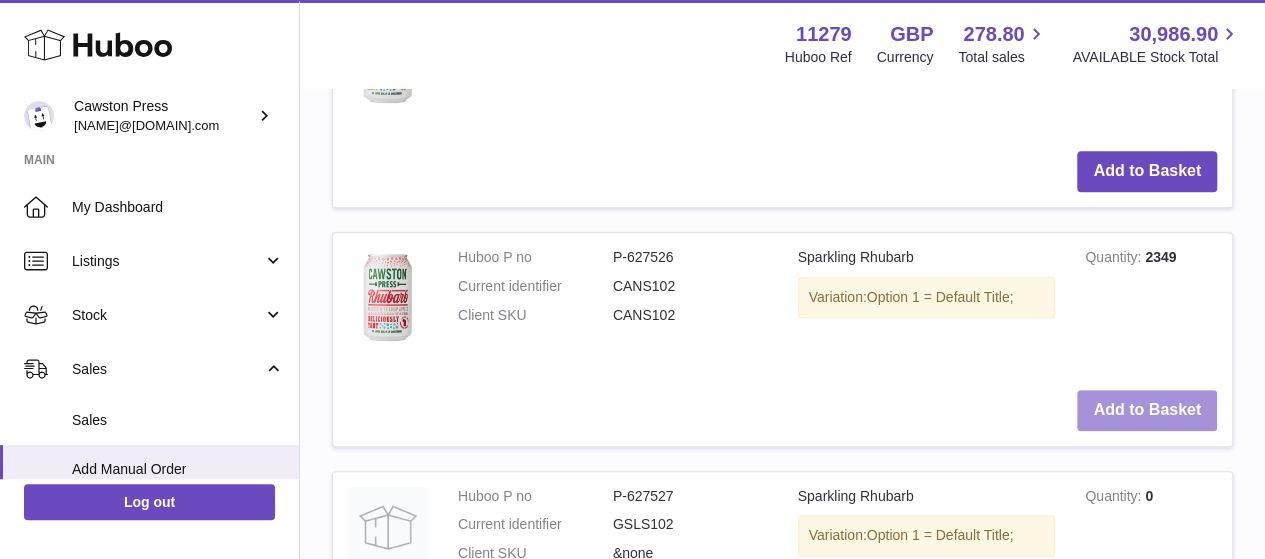 click on "Add to Basket" at bounding box center (1147, 410) 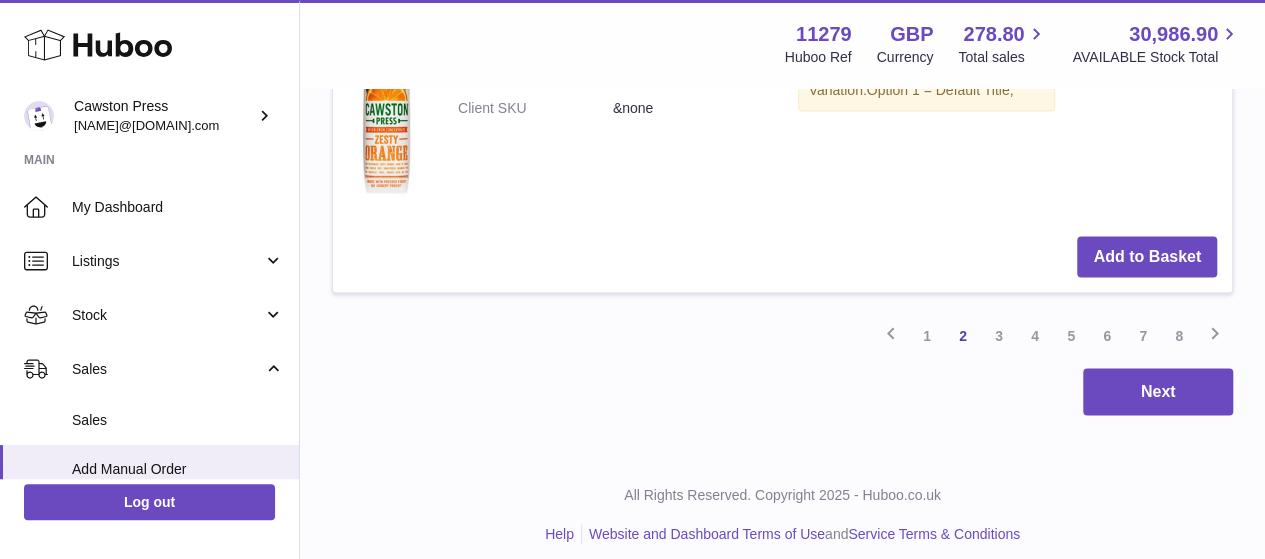 scroll, scrollTop: 5439, scrollLeft: 0, axis: vertical 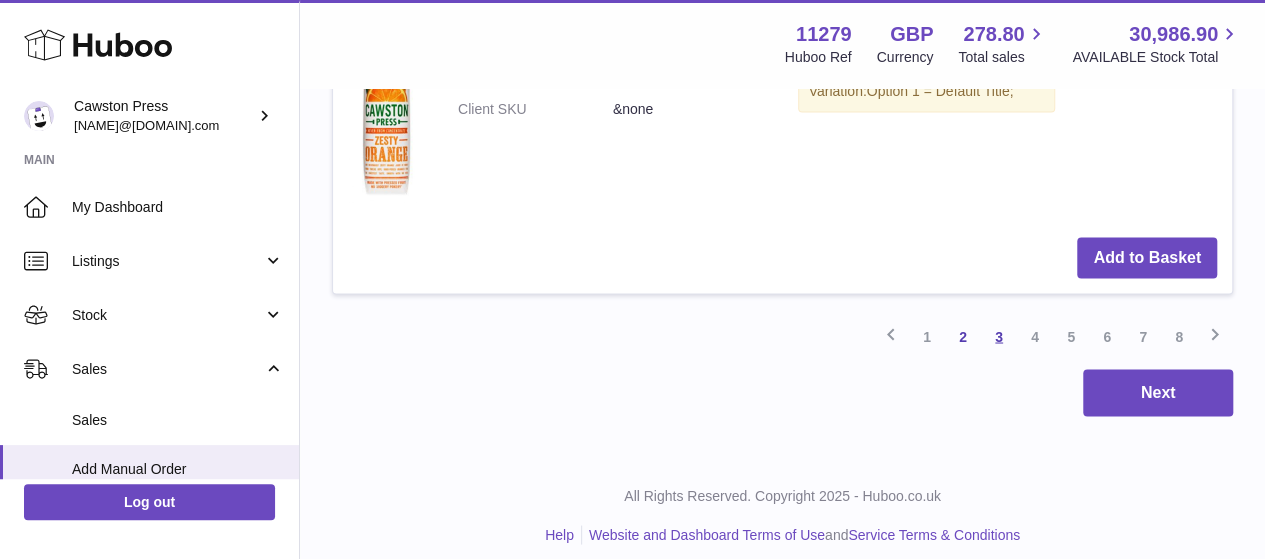 click on "3" at bounding box center [999, 336] 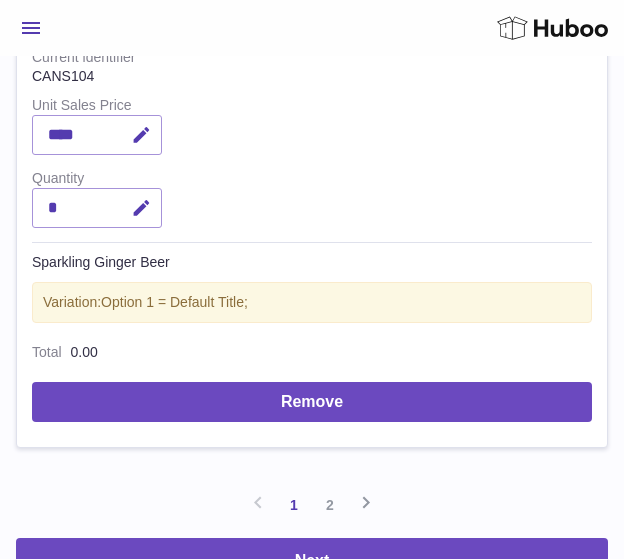 scroll, scrollTop: 6935, scrollLeft: 0, axis: vertical 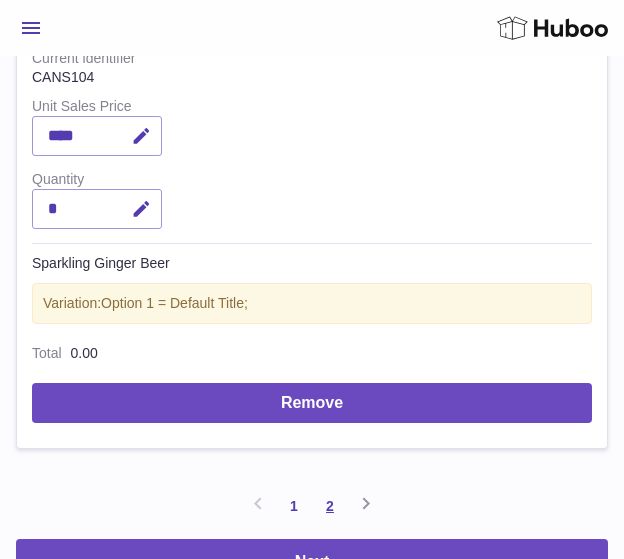 click on "2" at bounding box center (330, 506) 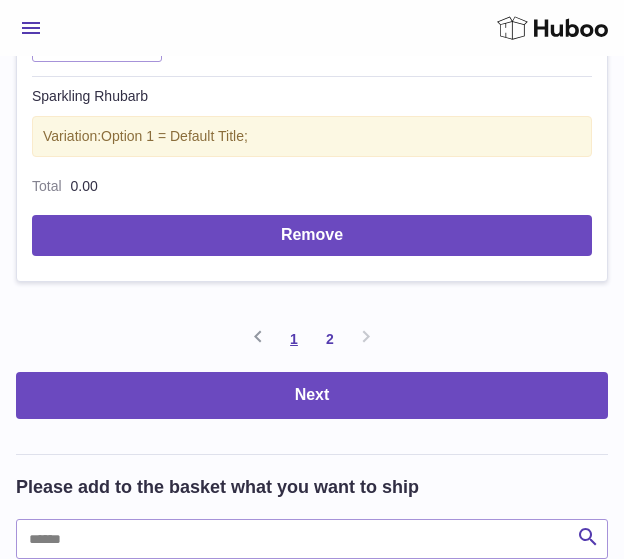 click on "1" at bounding box center (294, 339) 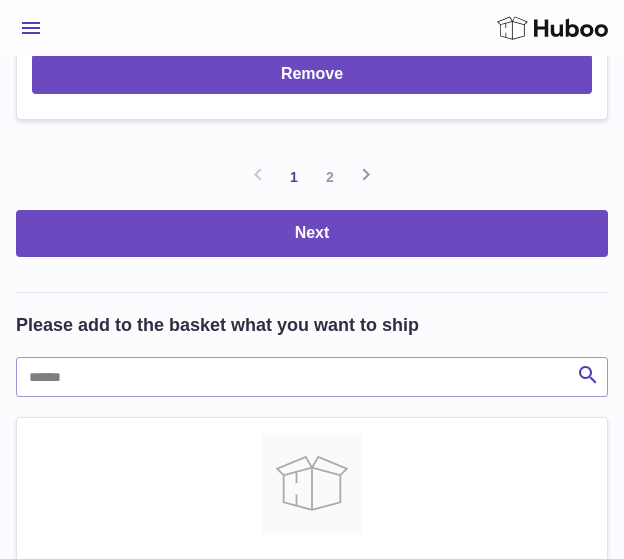 scroll, scrollTop: 7263, scrollLeft: 0, axis: vertical 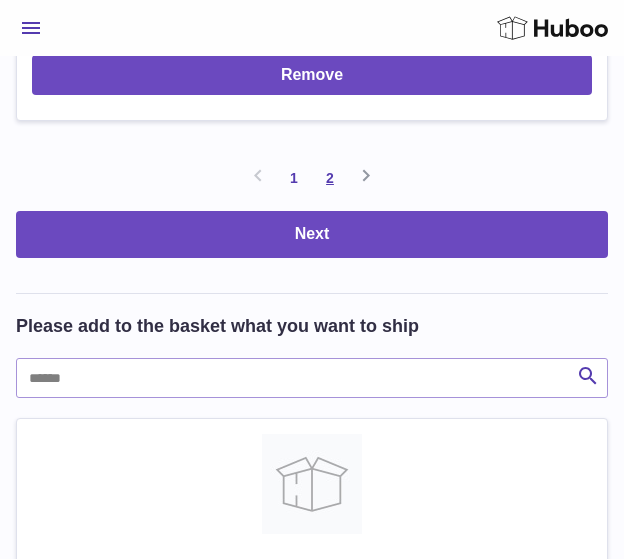 click on "2" at bounding box center (330, 178) 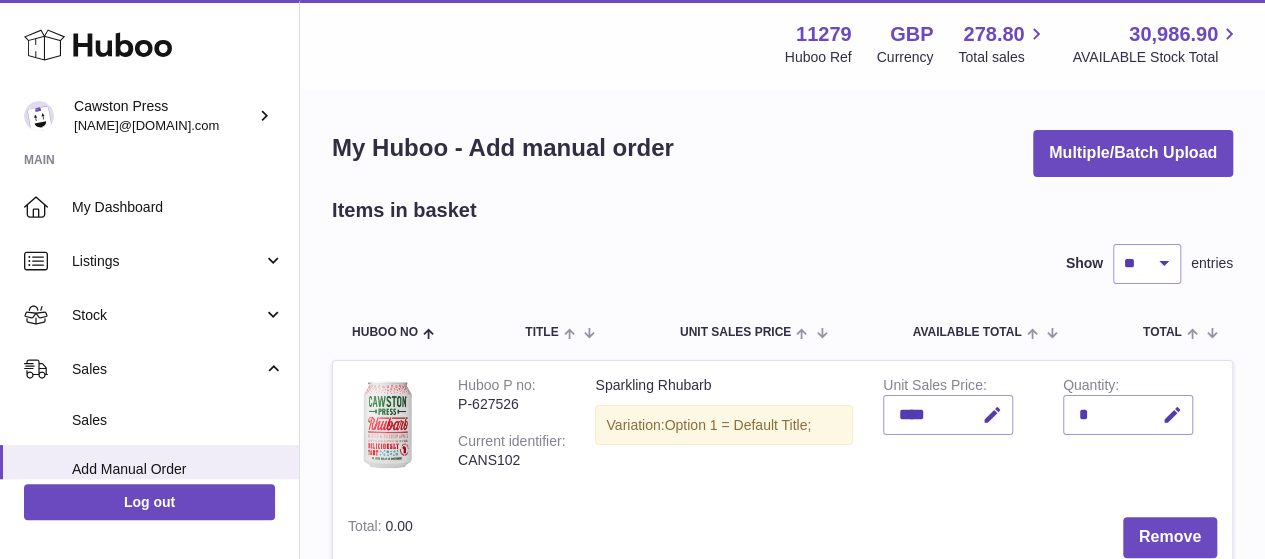 scroll, scrollTop: 348, scrollLeft: 0, axis: vertical 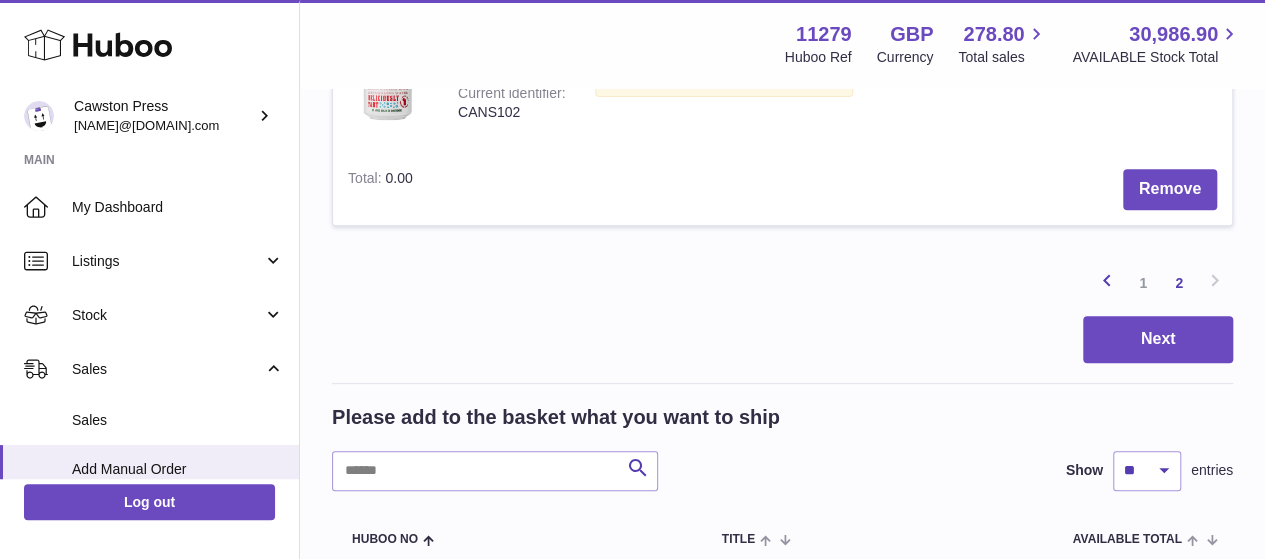 click at bounding box center [1107, 280] 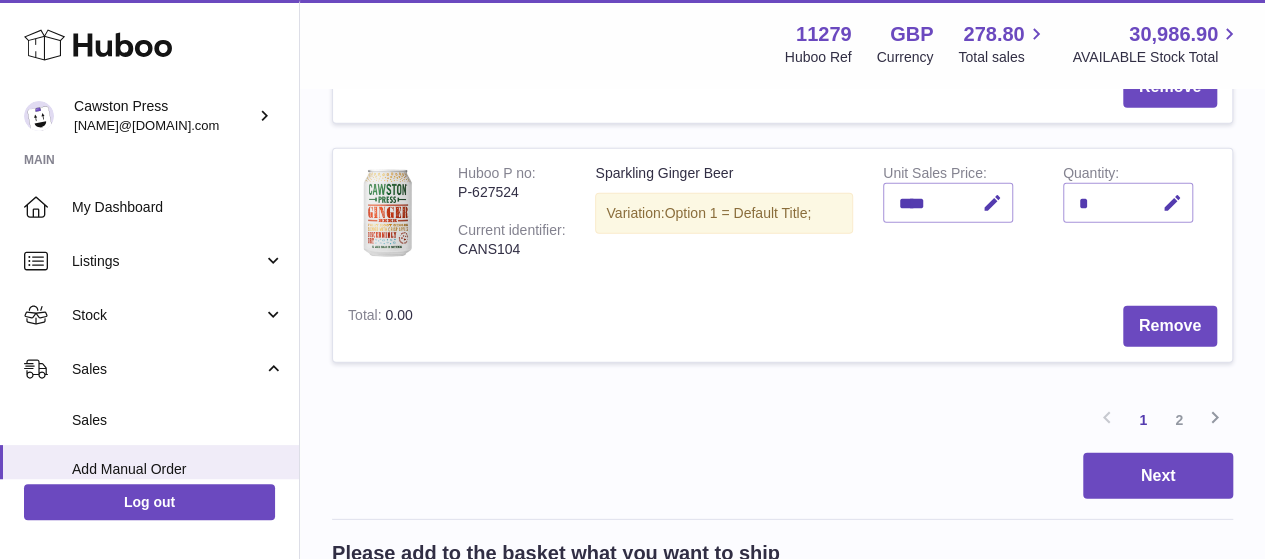 scroll, scrollTop: 2695, scrollLeft: 0, axis: vertical 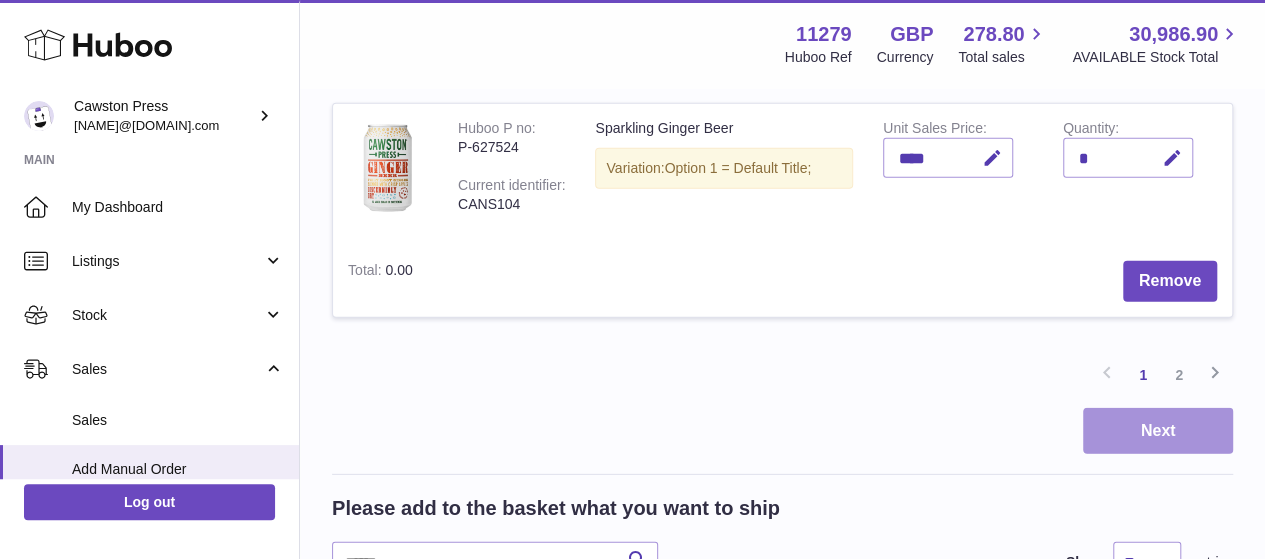 click on "Next" at bounding box center (1158, 431) 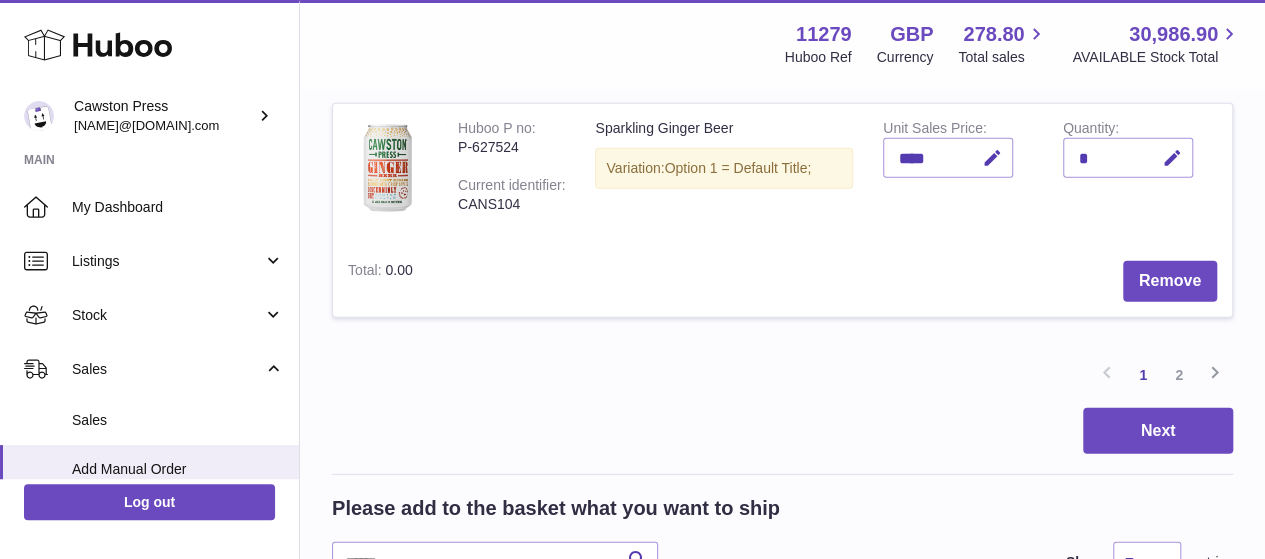scroll, scrollTop: 0, scrollLeft: 0, axis: both 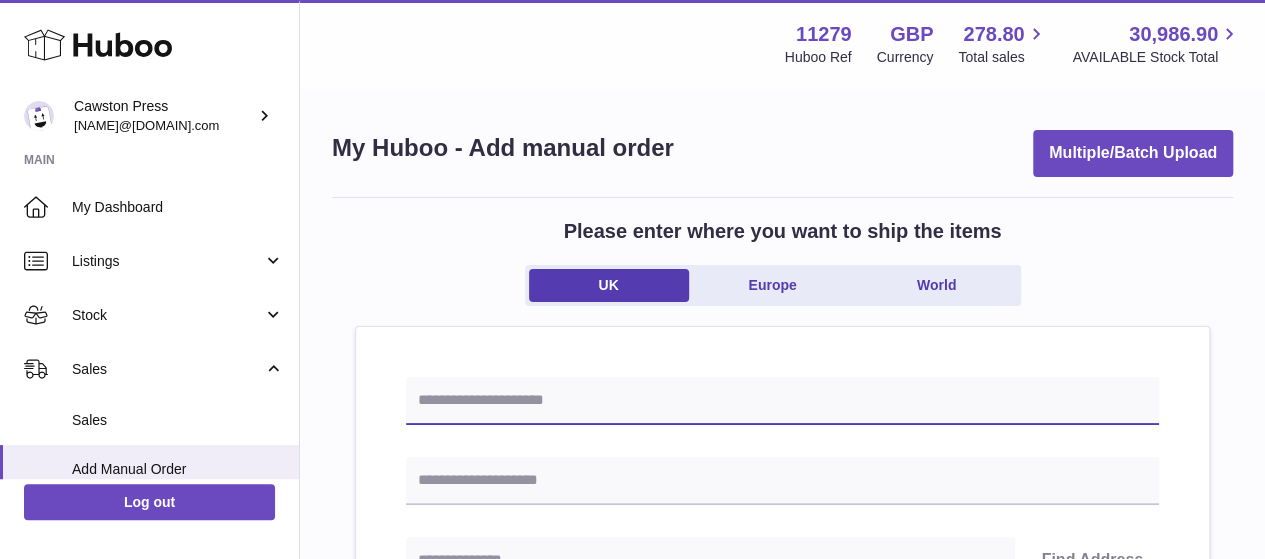 click at bounding box center [782, 401] 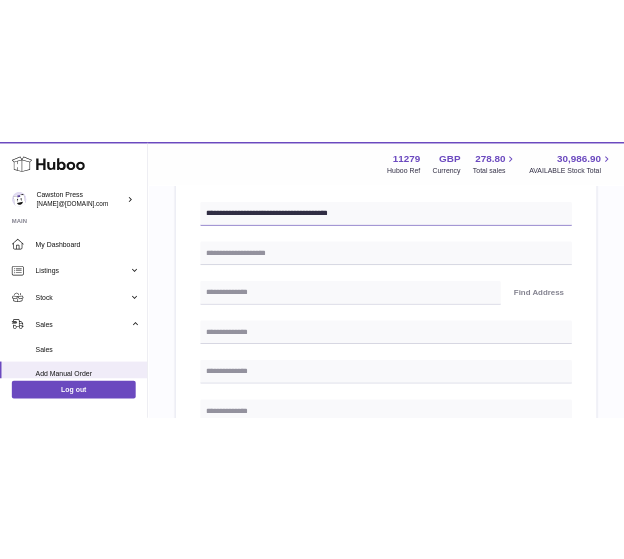 scroll, scrollTop: 256, scrollLeft: 0, axis: vertical 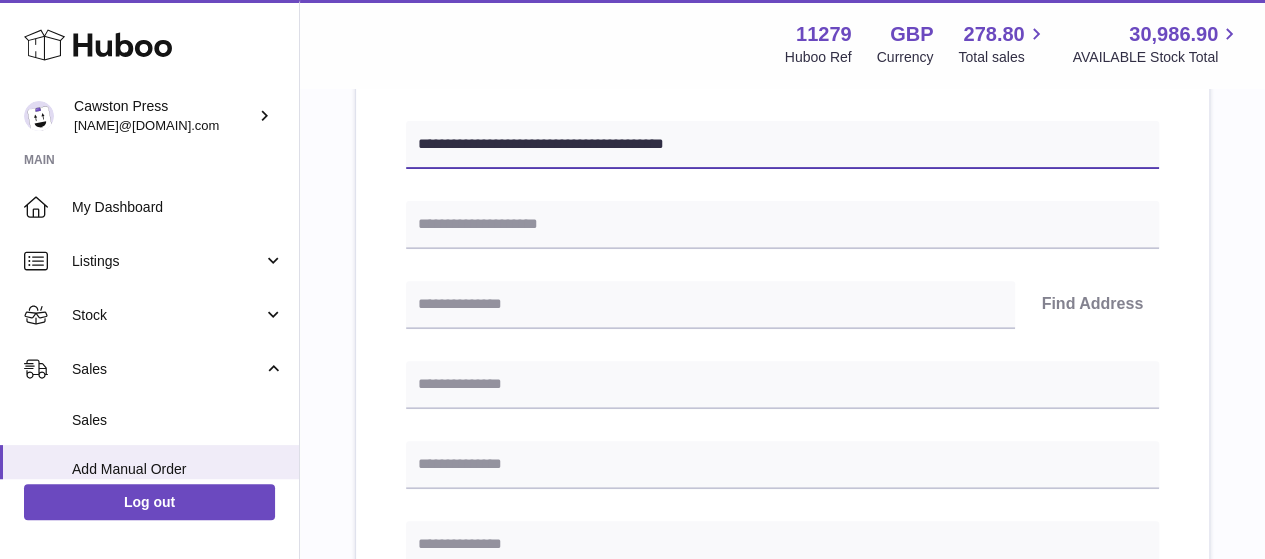 type on "**********" 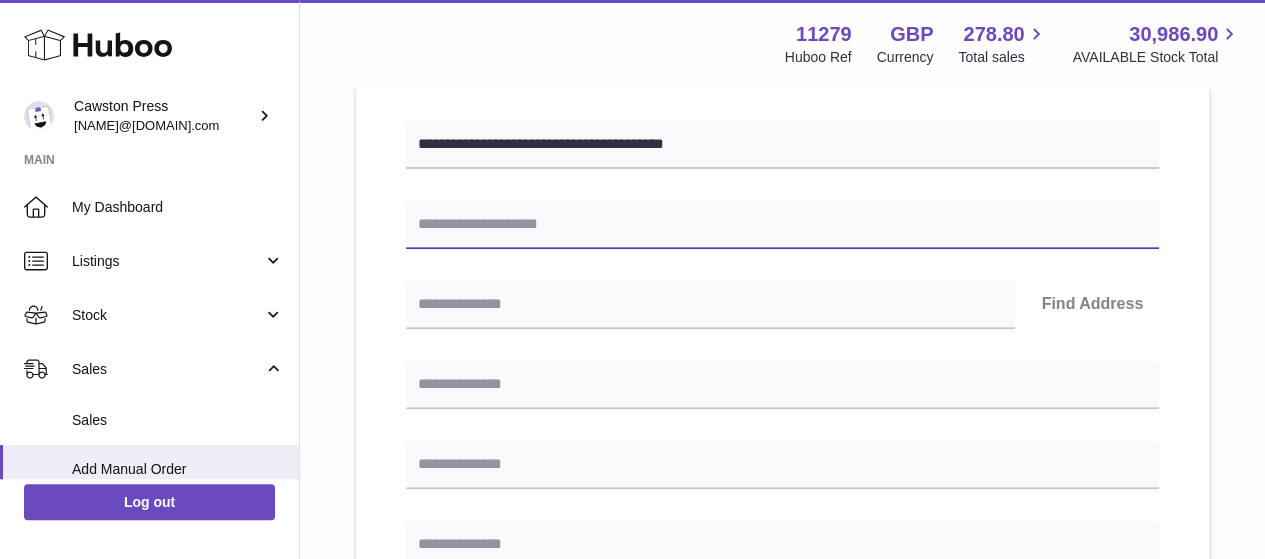 click at bounding box center [782, 225] 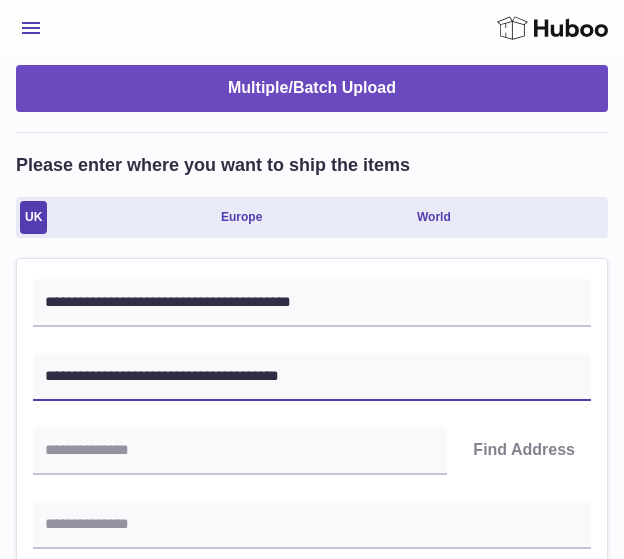 click on "**********" at bounding box center [312, 377] 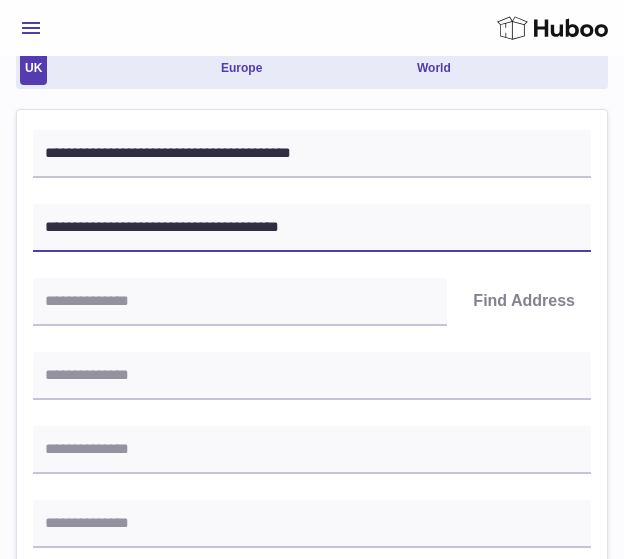 scroll, scrollTop: 412, scrollLeft: 0, axis: vertical 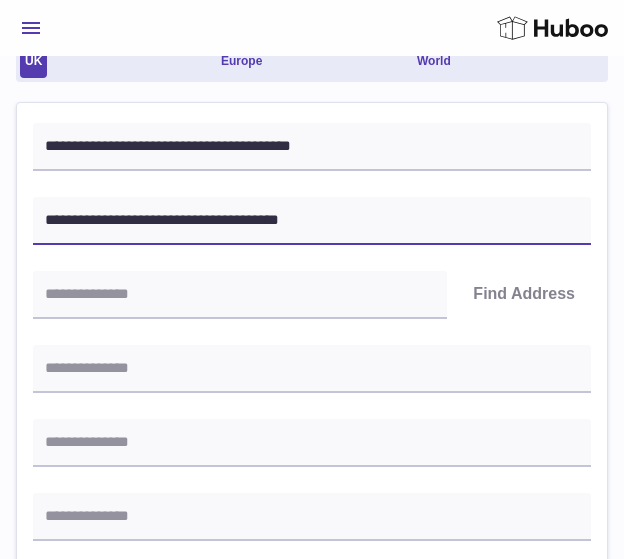 type on "**********" 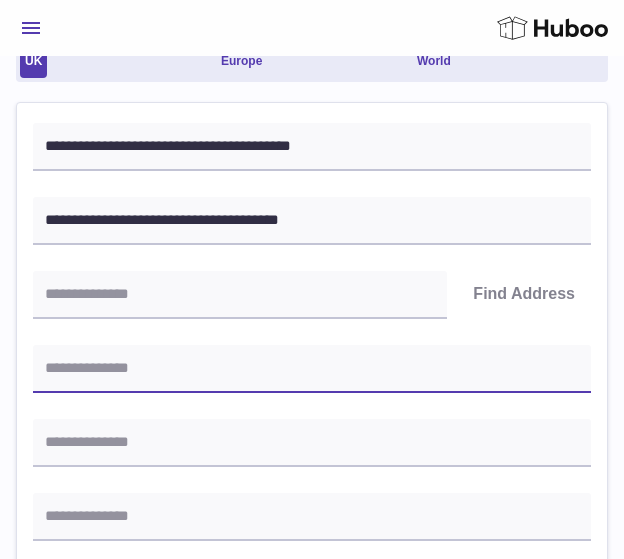 click at bounding box center (312, 369) 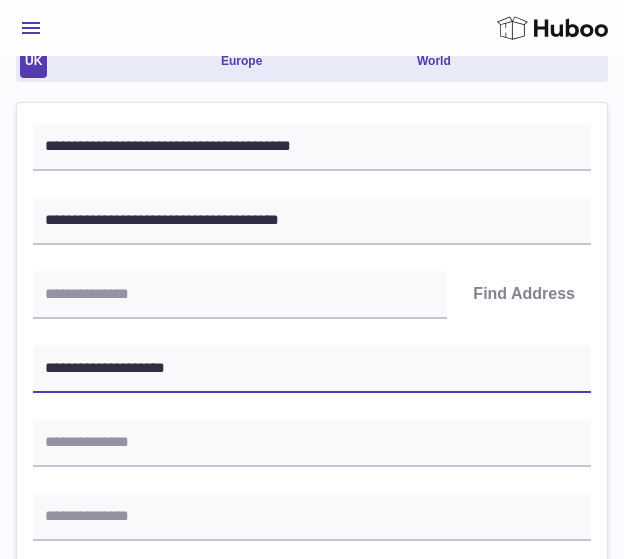 type on "**********" 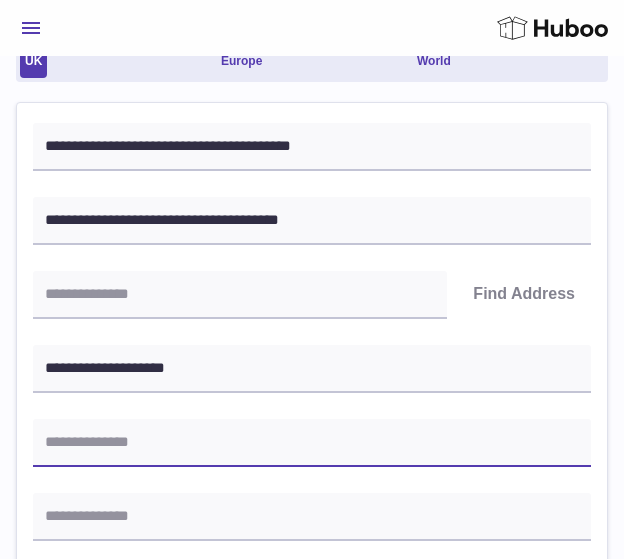 click at bounding box center [312, 443] 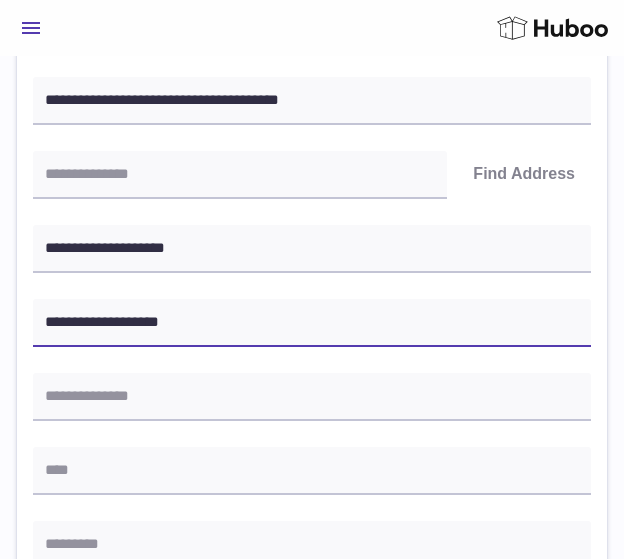 scroll, scrollTop: 567, scrollLeft: 0, axis: vertical 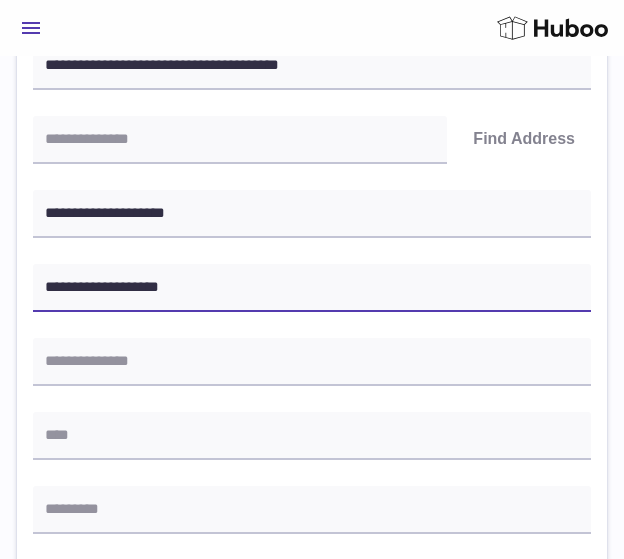 type on "**********" 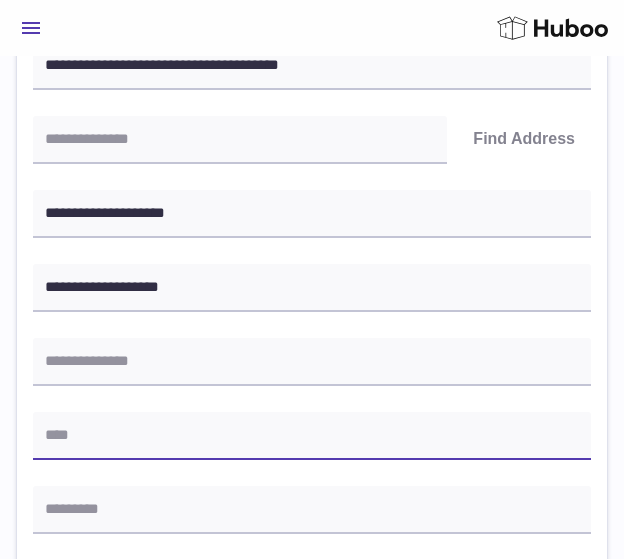 click at bounding box center (312, 436) 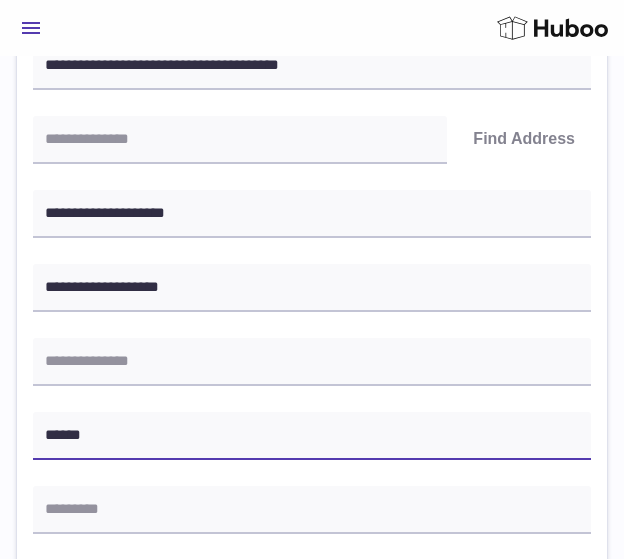 click on "******" at bounding box center [312, 436] 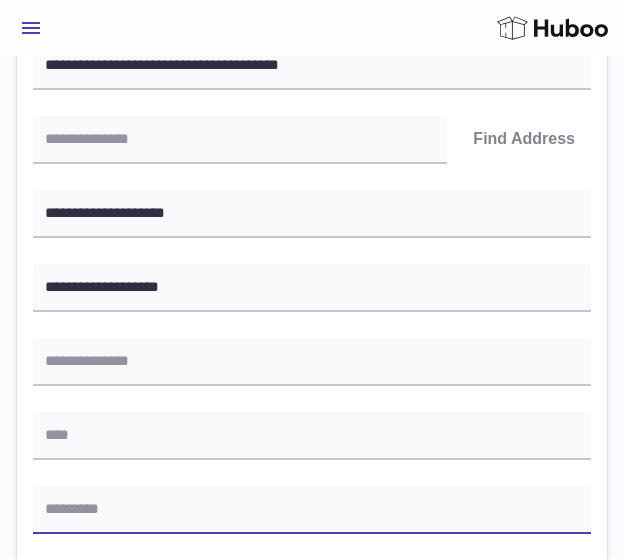 click at bounding box center (312, 510) 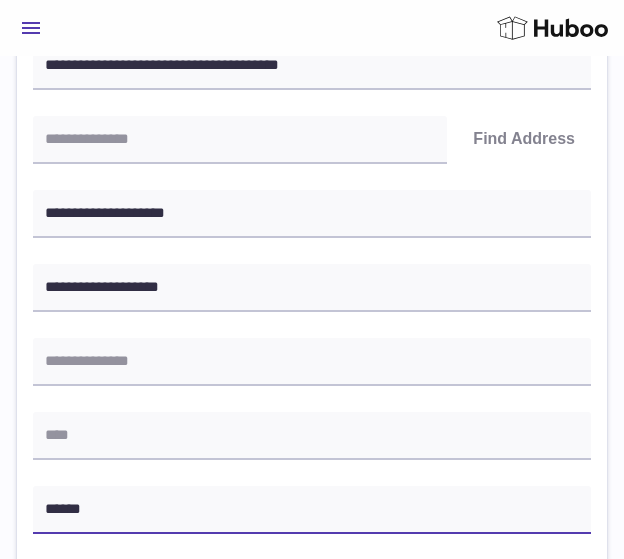 type on "******" 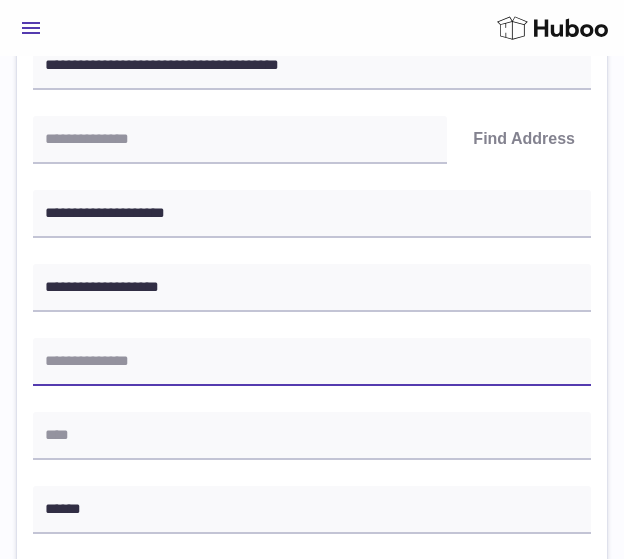 click at bounding box center (312, 362) 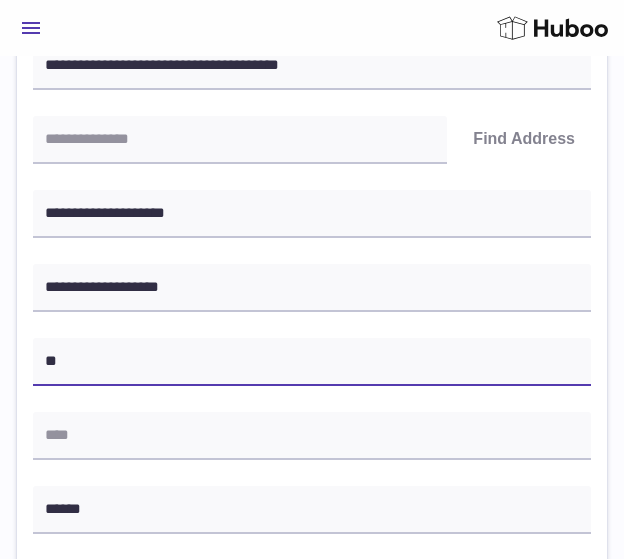 type on "*" 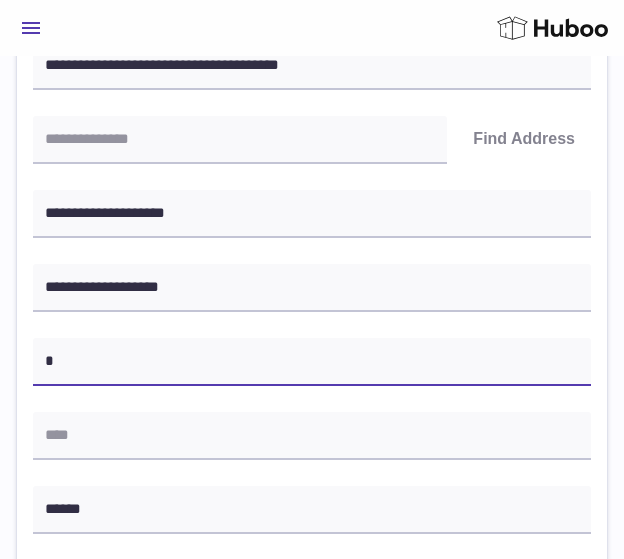 type 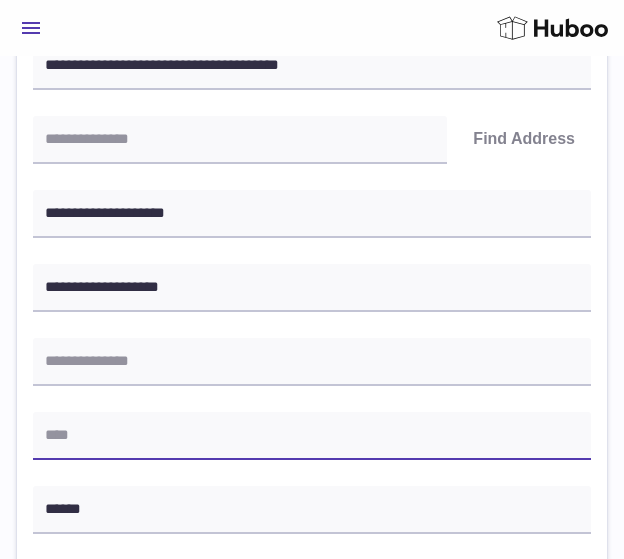 click at bounding box center [312, 436] 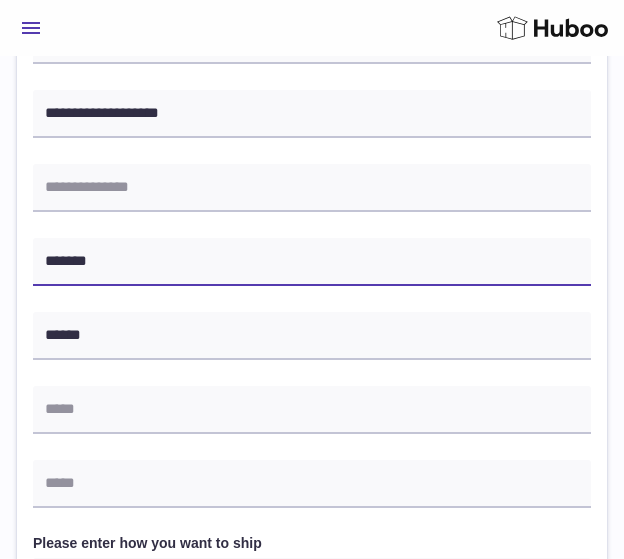scroll, scrollTop: 742, scrollLeft: 0, axis: vertical 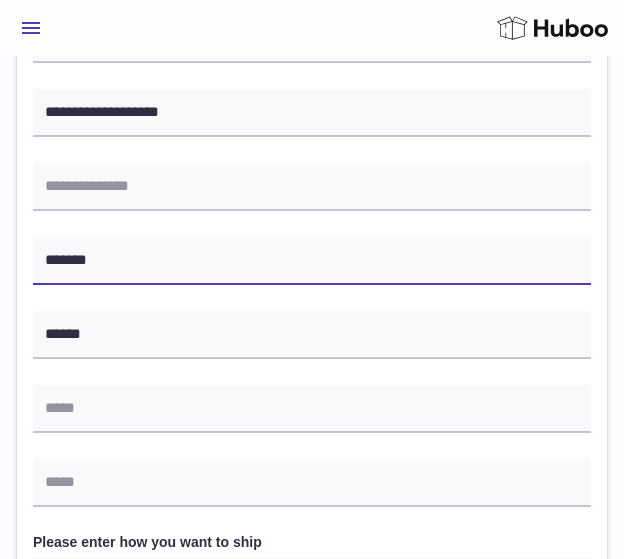 type on "*******" 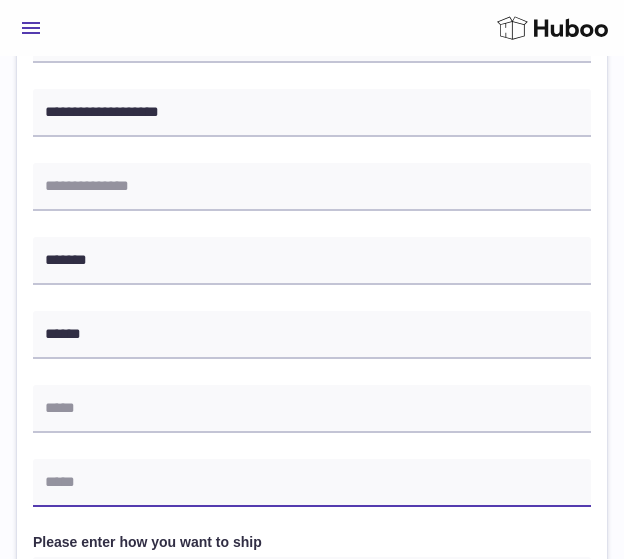 click at bounding box center [312, 483] 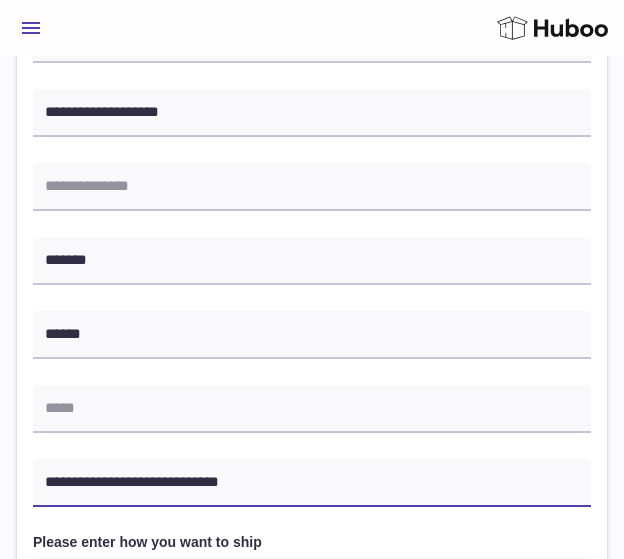 type on "**********" 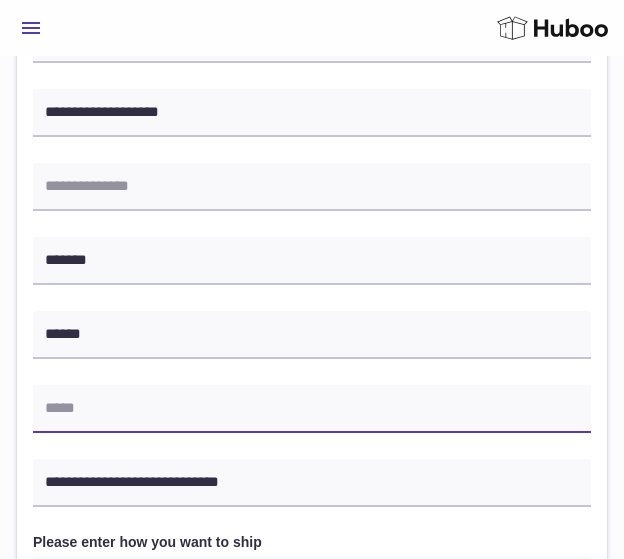 click at bounding box center (312, 409) 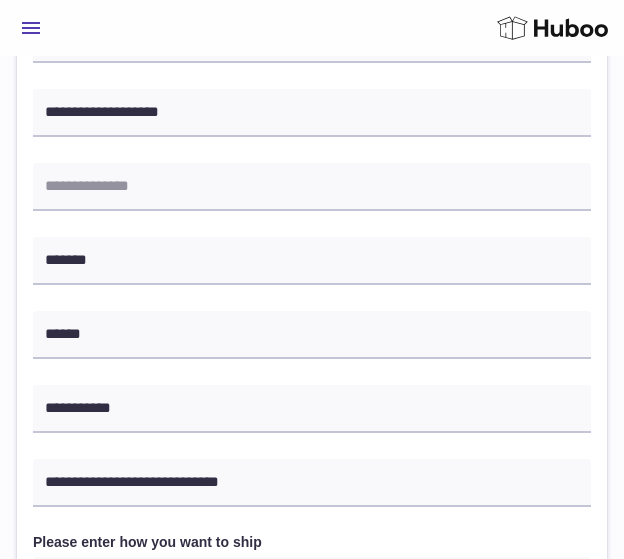 type on "******" 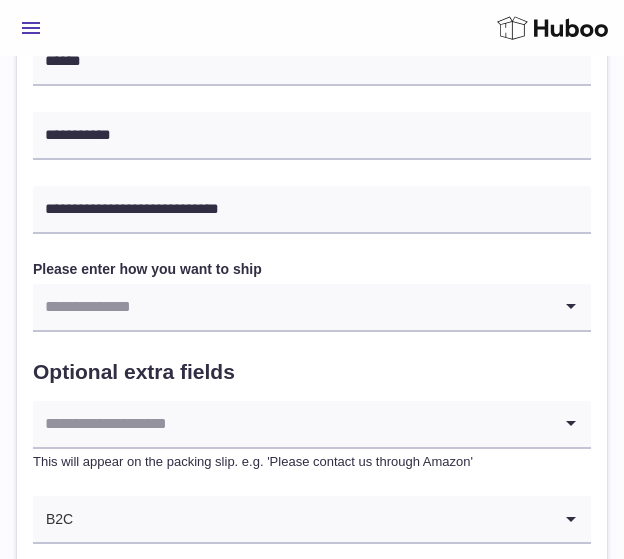 scroll, scrollTop: 1014, scrollLeft: 0, axis: vertical 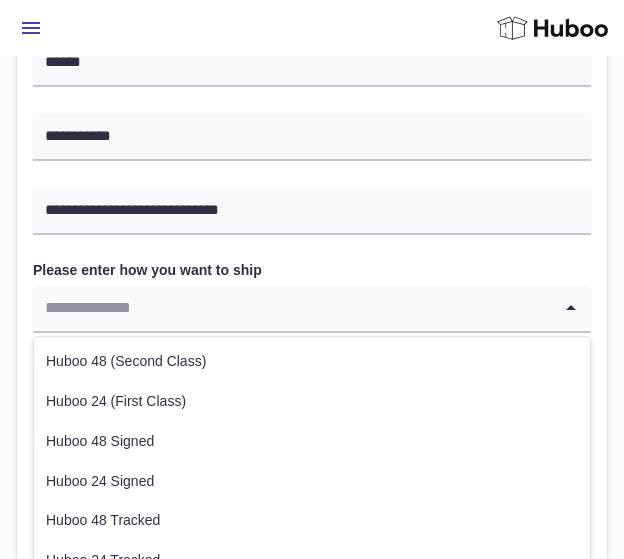 click at bounding box center [292, 308] 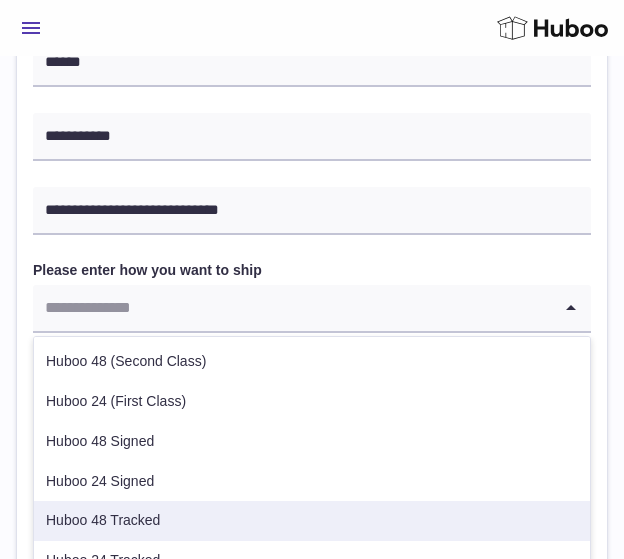 click on "Huboo 48 Tracked" at bounding box center [312, 521] 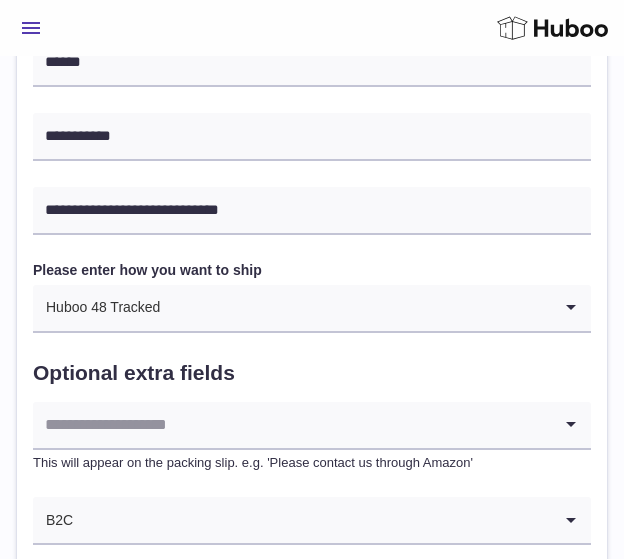 click on "Optional extra fields" at bounding box center [312, 373] 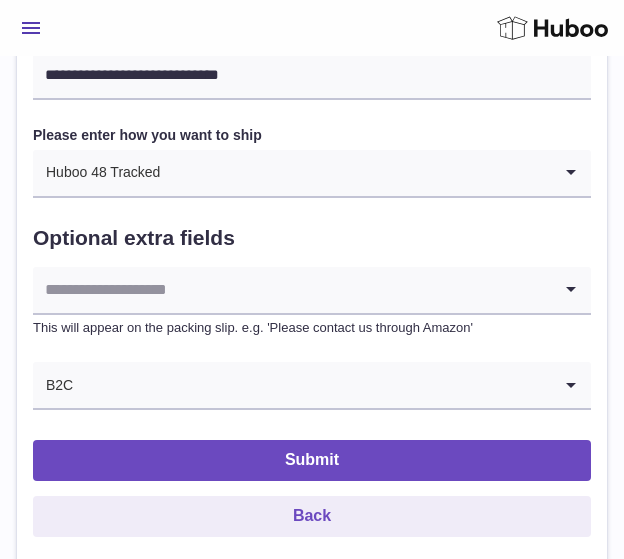 scroll, scrollTop: 1150, scrollLeft: 0, axis: vertical 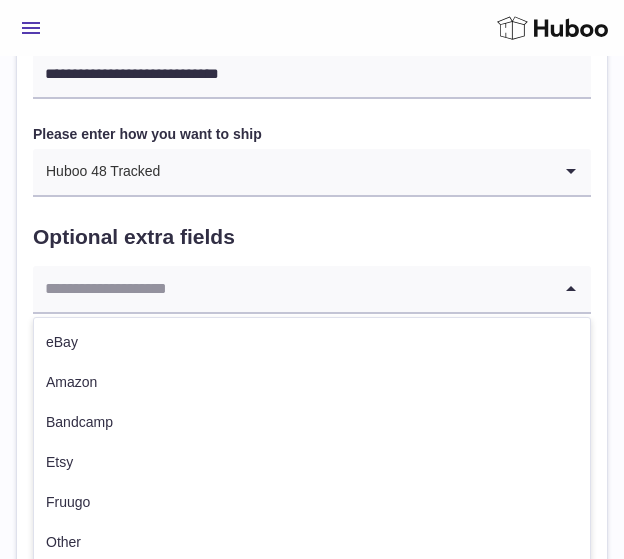 click at bounding box center (292, 289) 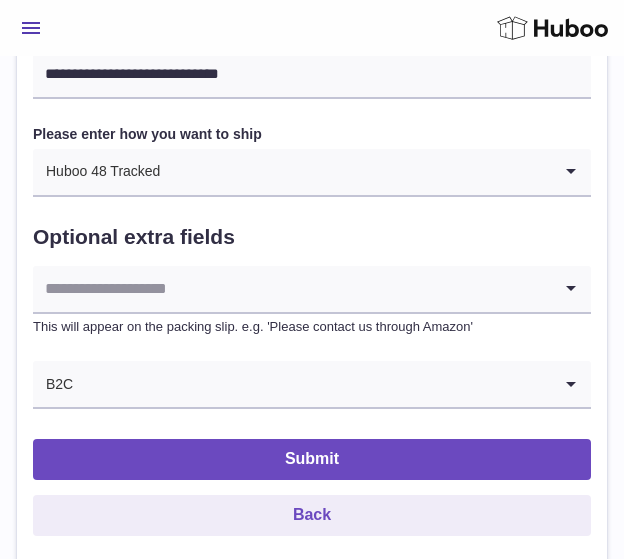 click on "Optional extra fields" at bounding box center (312, 237) 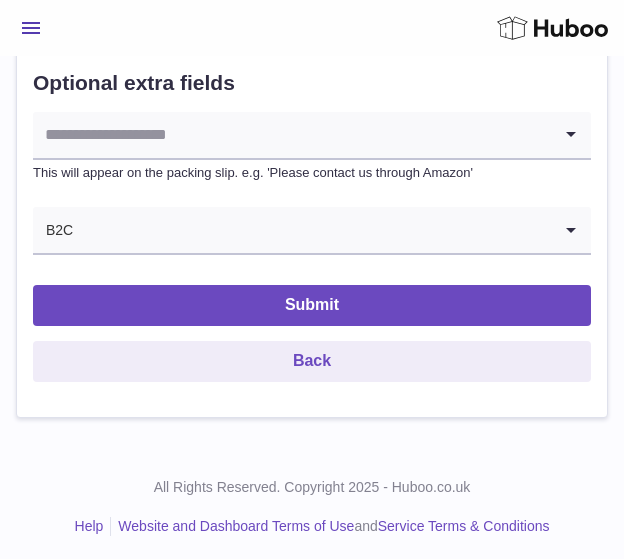 scroll, scrollTop: 1305, scrollLeft: 0, axis: vertical 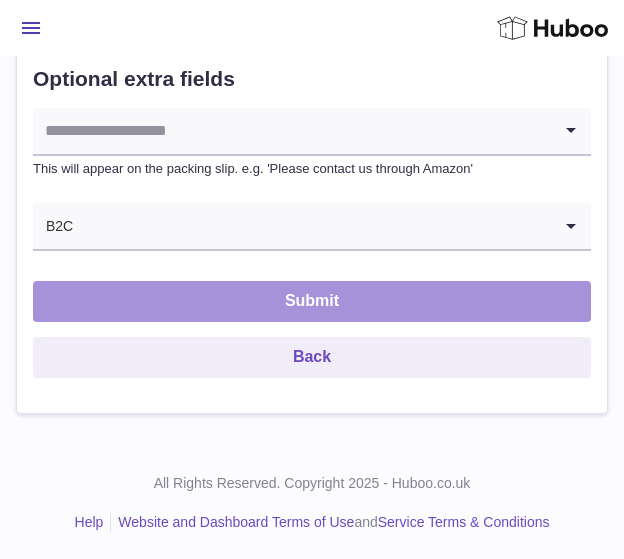 click on "Submit" at bounding box center [312, 301] 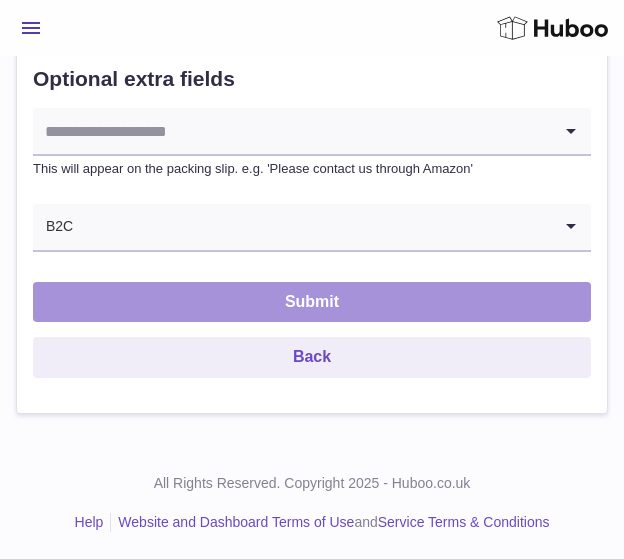 click on "Submit" at bounding box center (312, 302) 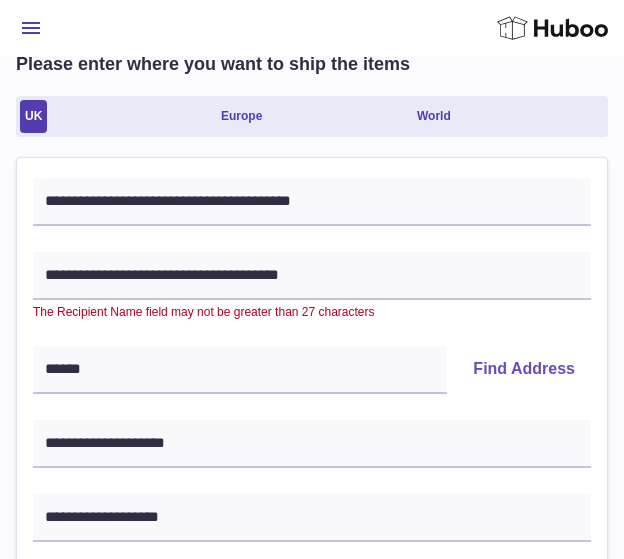 scroll, scrollTop: 367, scrollLeft: 0, axis: vertical 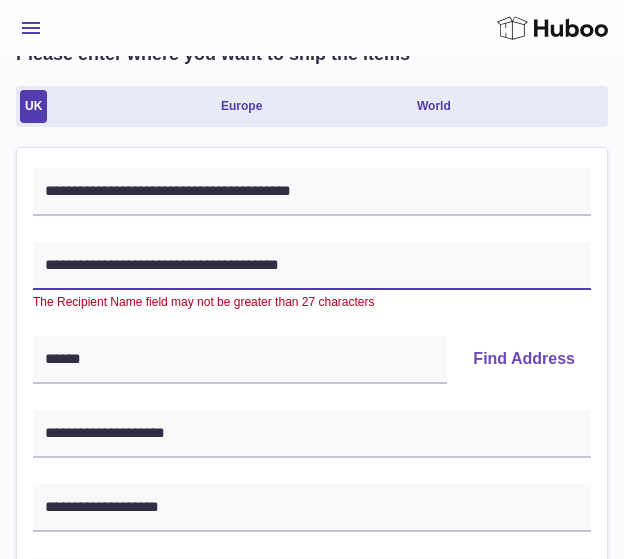 click on "**********" at bounding box center (312, 266) 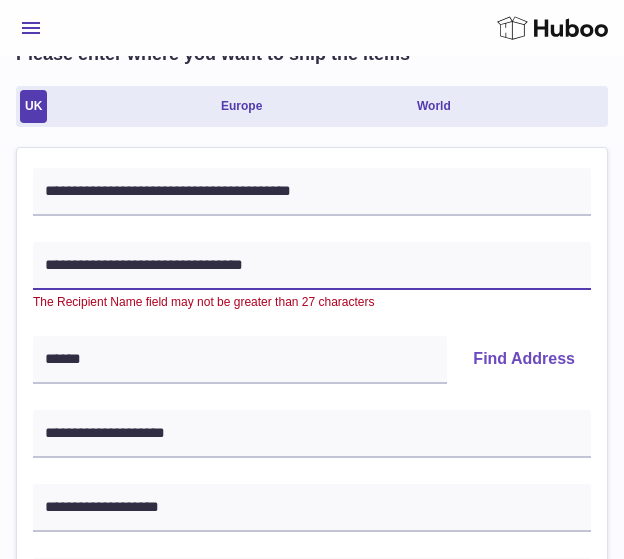 click on "**********" at bounding box center (312, 266) 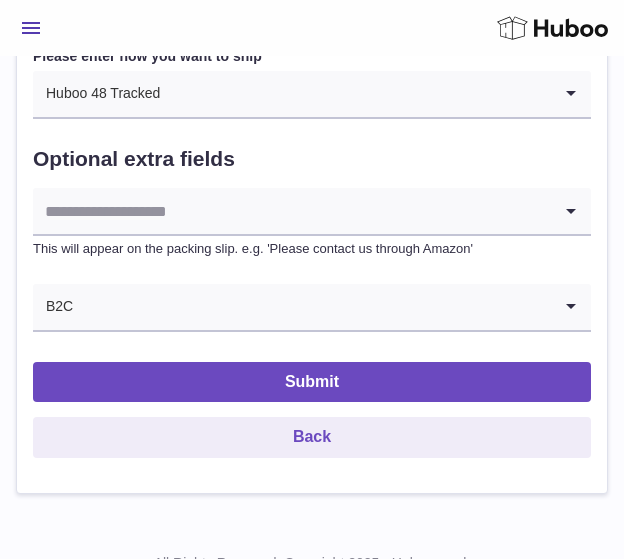 scroll, scrollTop: 1281, scrollLeft: 0, axis: vertical 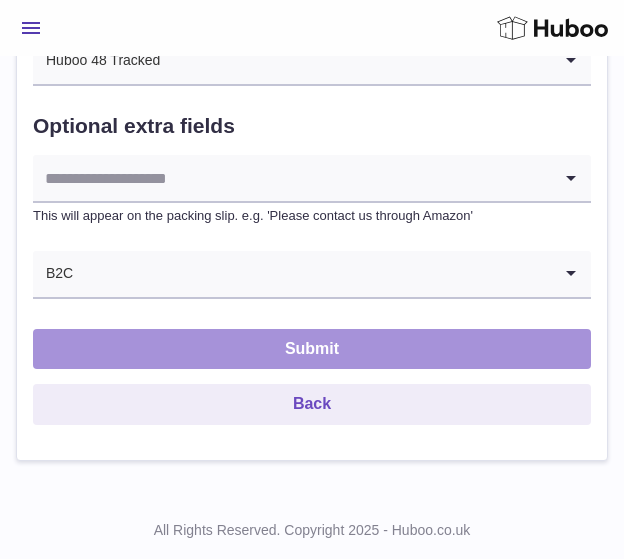 click on "Submit" at bounding box center (312, 349) 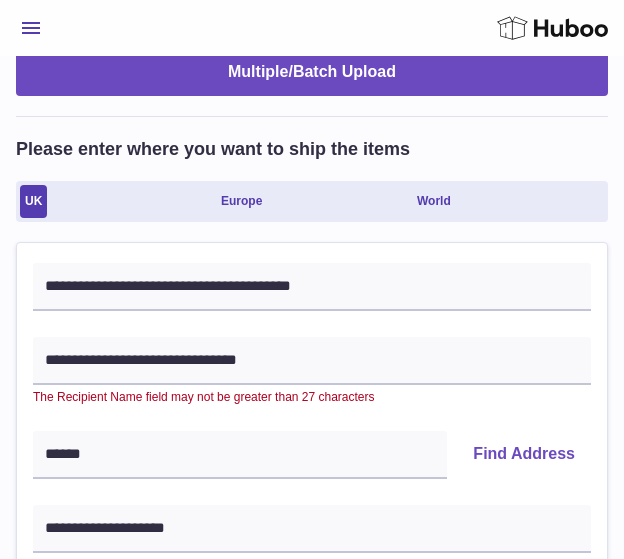 scroll, scrollTop: 274, scrollLeft: 0, axis: vertical 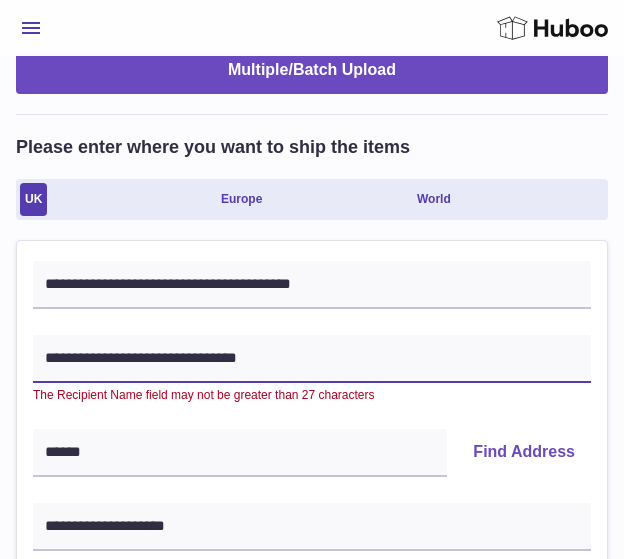 click on "**********" at bounding box center (312, 359) 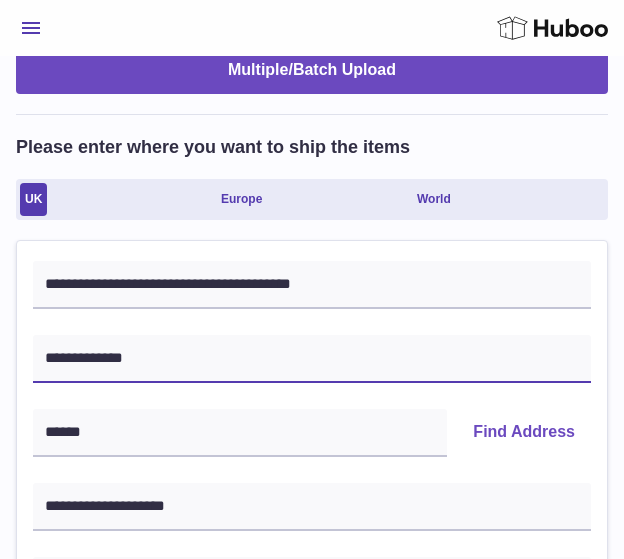 click on "**********" at bounding box center (312, 359) 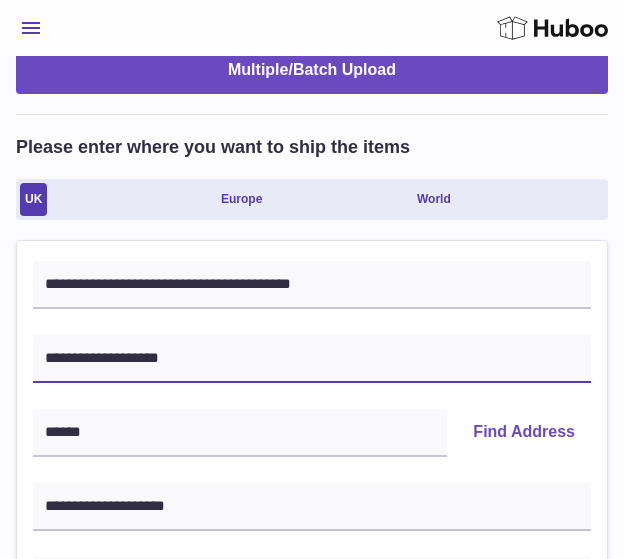 type on "**********" 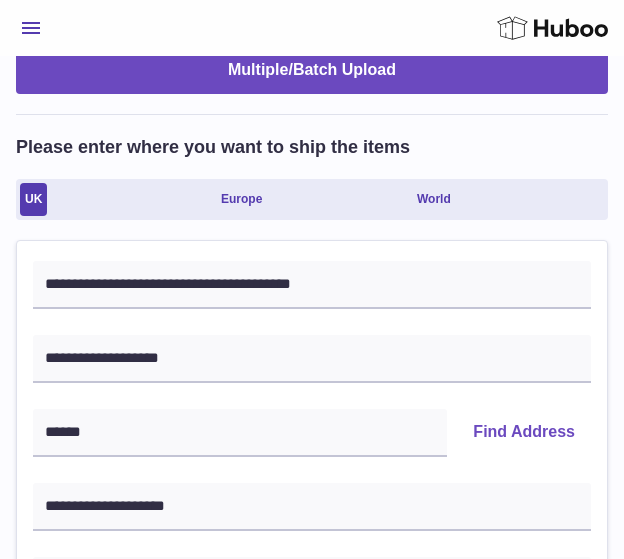 click on "**********" at bounding box center [312, 773] 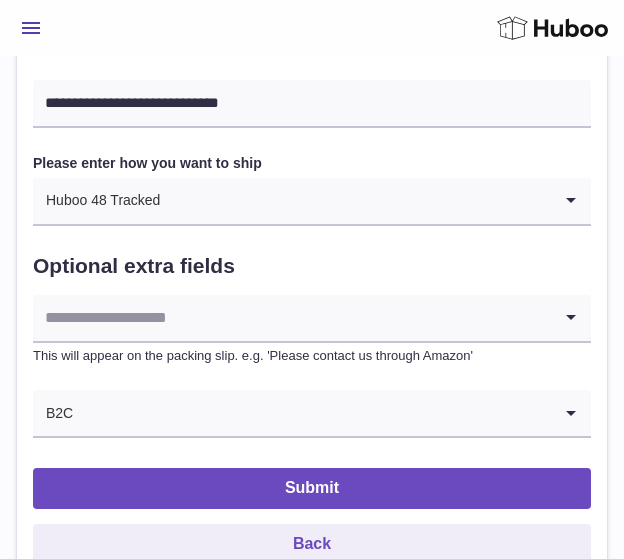 scroll, scrollTop: 1123, scrollLeft: 0, axis: vertical 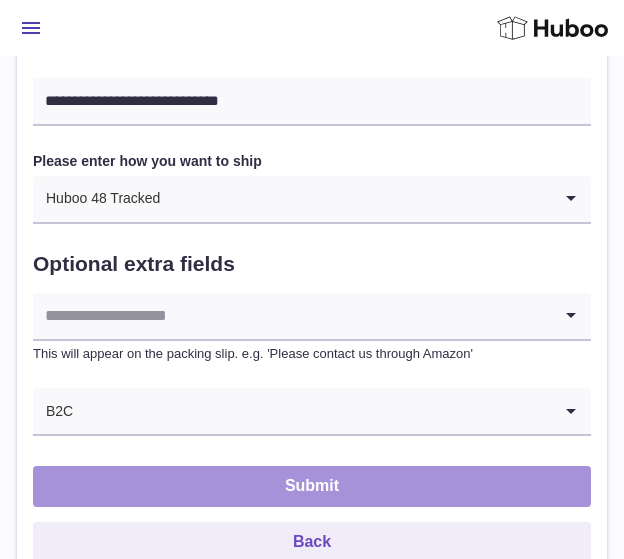 click on "Submit" at bounding box center [312, 486] 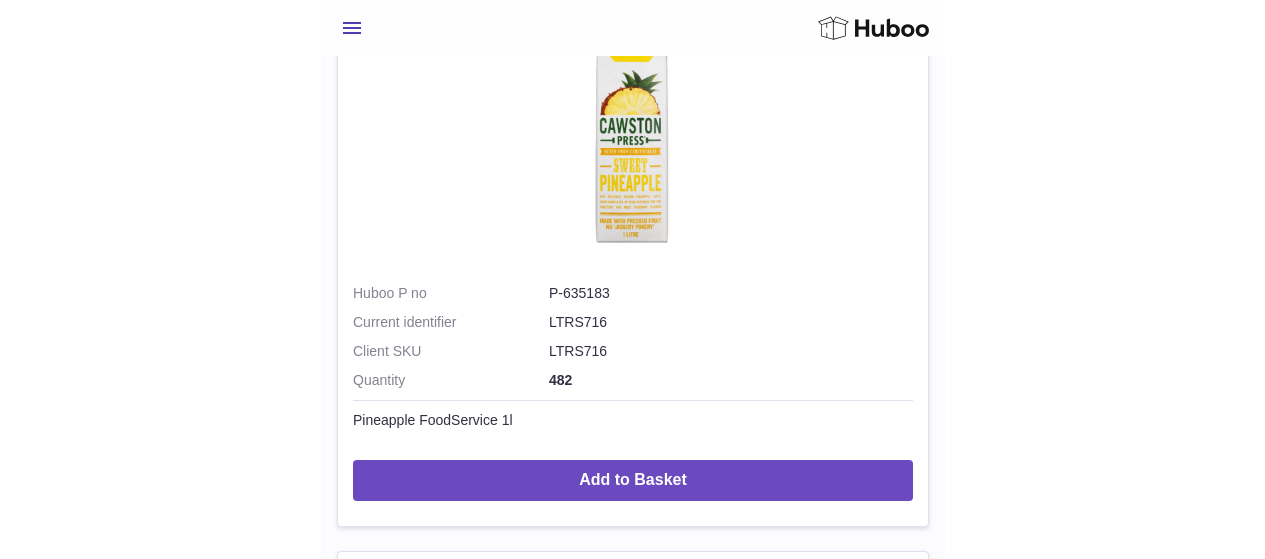 scroll, scrollTop: 0, scrollLeft: 0, axis: both 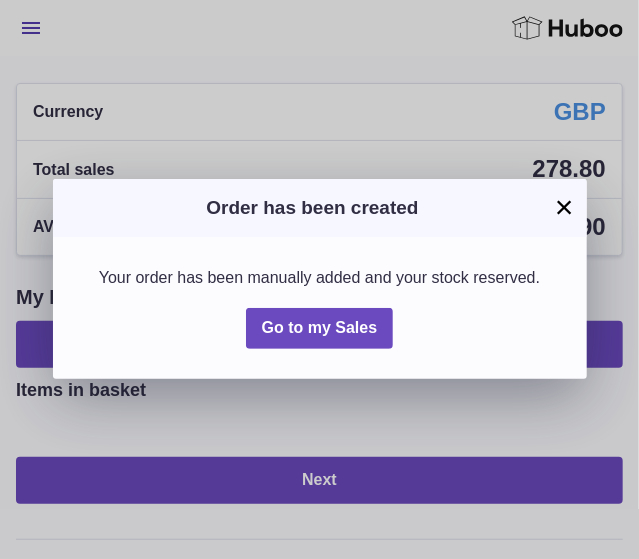 click on "×" at bounding box center (565, 207) 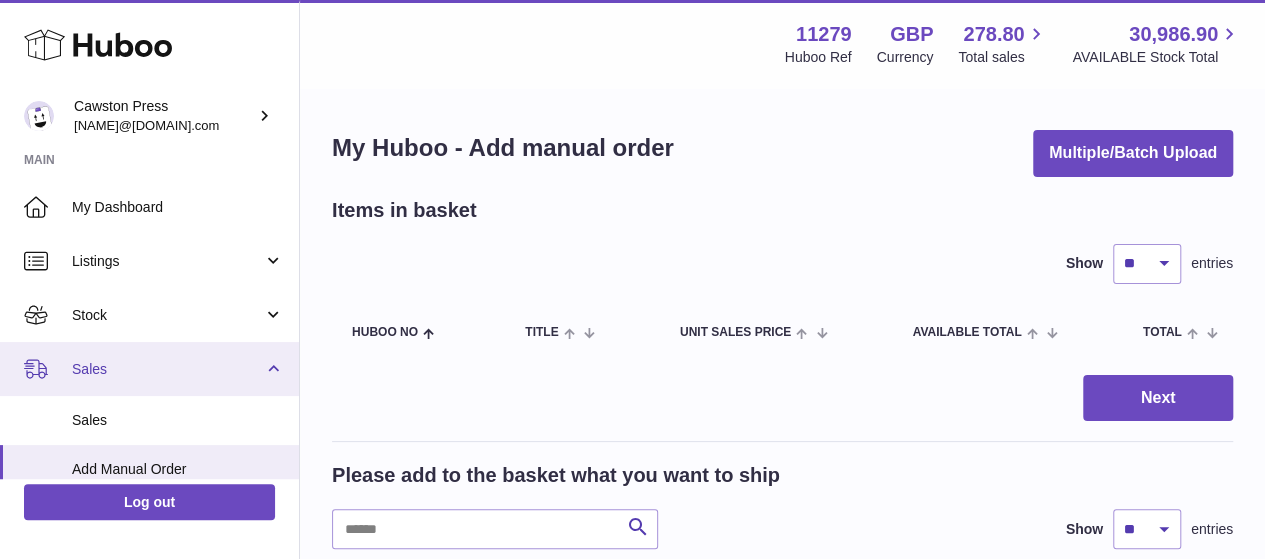 click on "Sales" at bounding box center (167, 369) 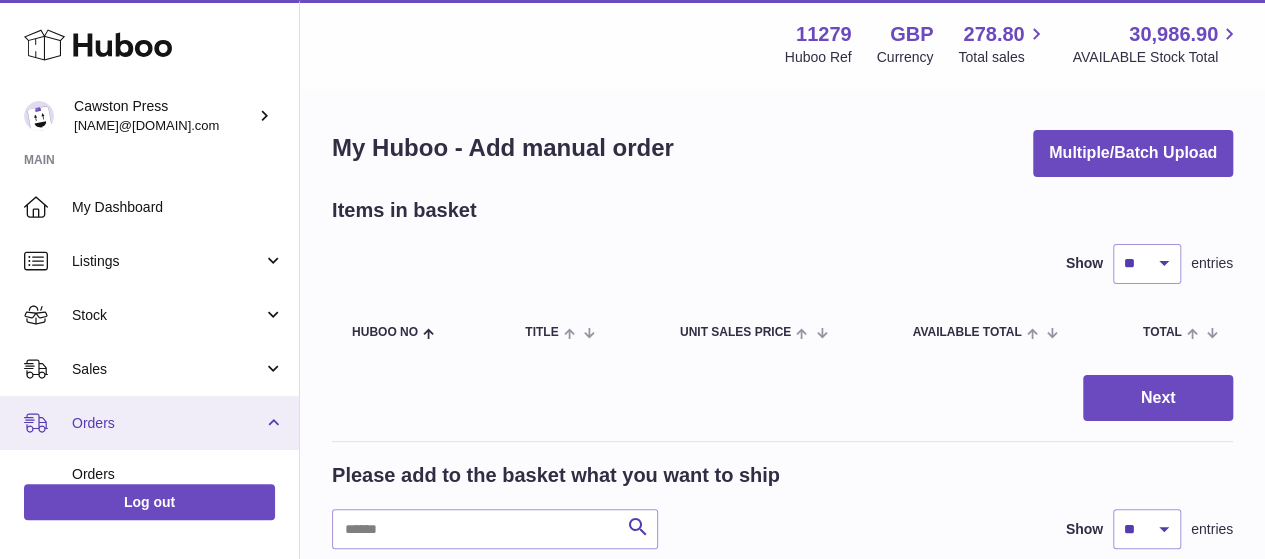 click on "Orders" at bounding box center (167, 423) 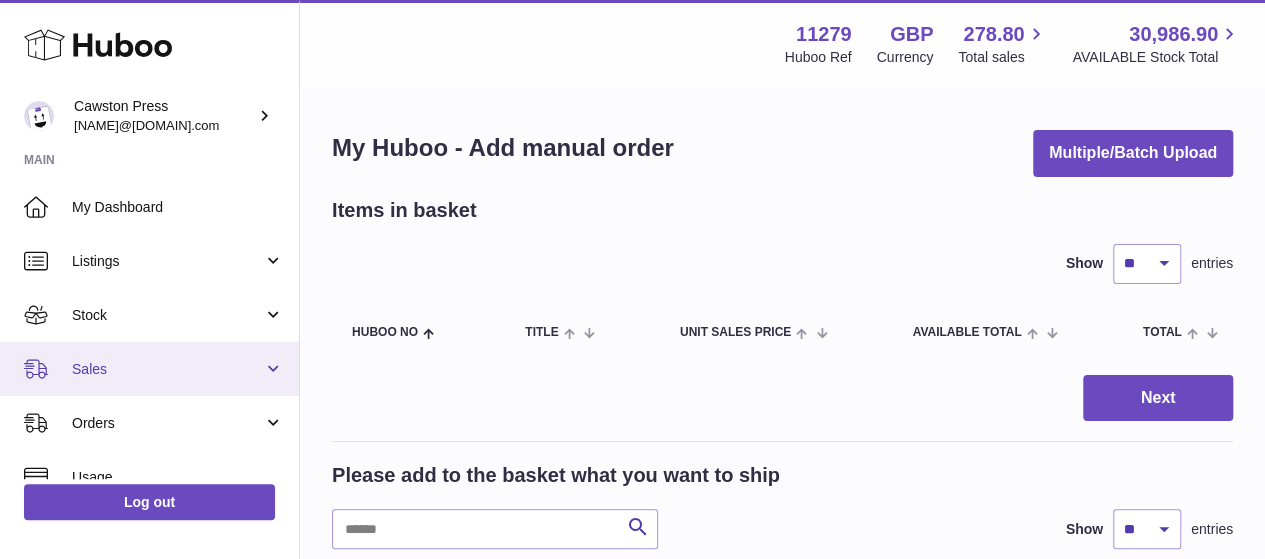 click on "Sales" at bounding box center (149, 369) 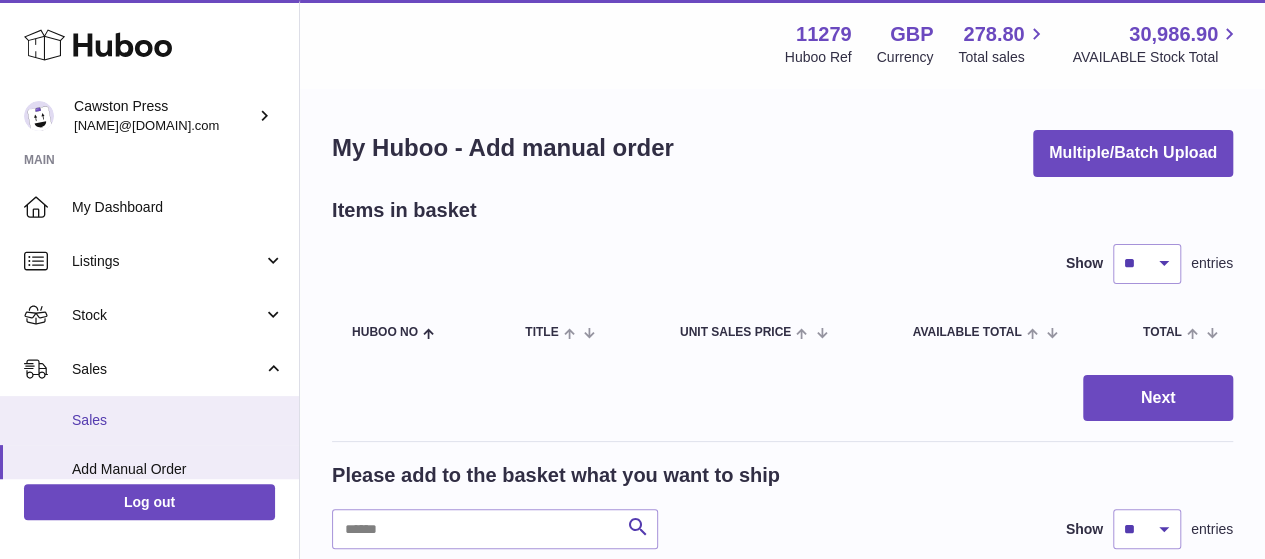click on "Sales" at bounding box center [178, 420] 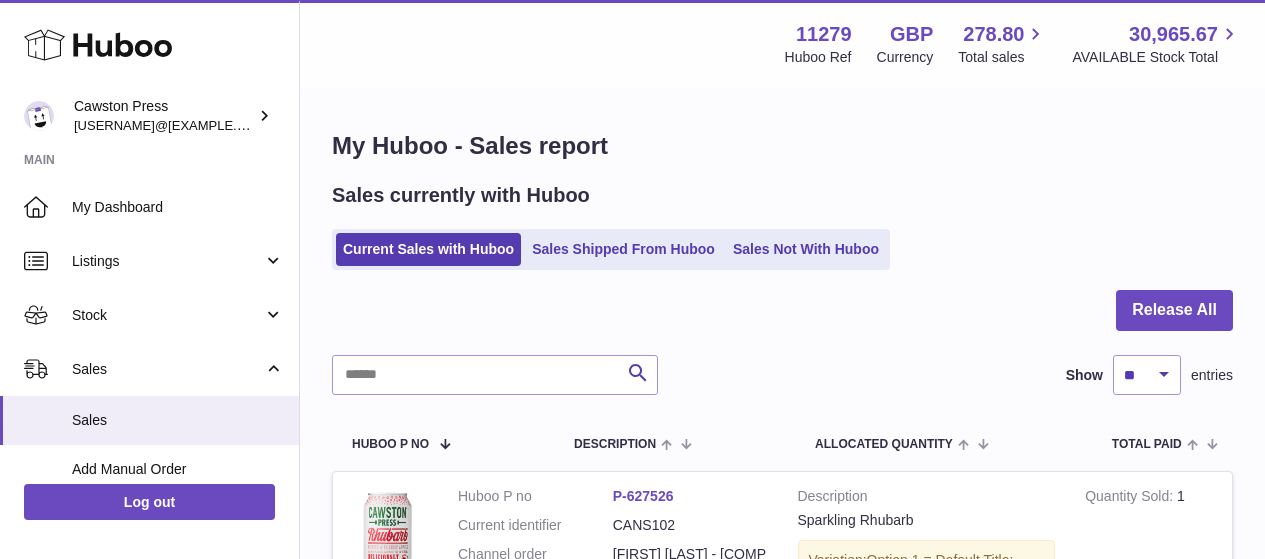 scroll, scrollTop: 0, scrollLeft: 0, axis: both 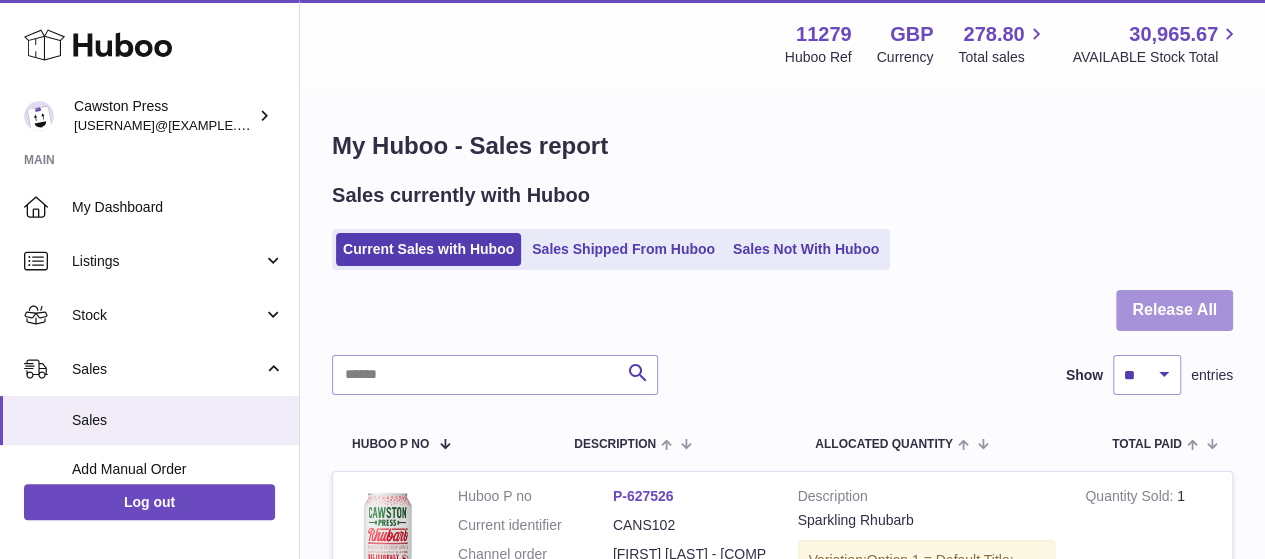 click on "Release All" at bounding box center [1174, 310] 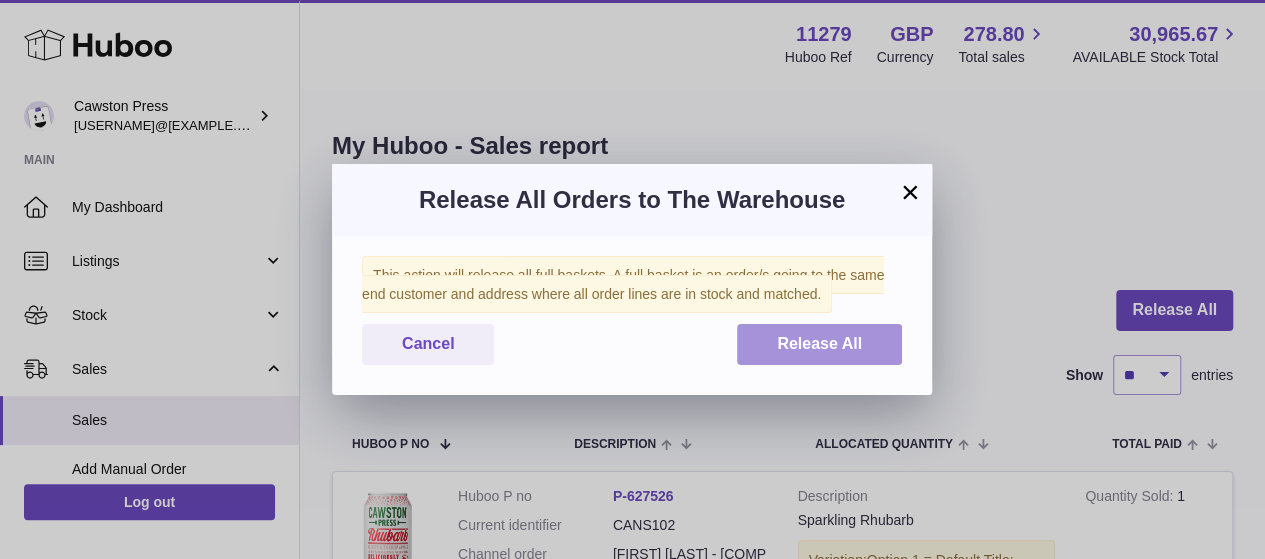 click on "Release All" at bounding box center (819, 343) 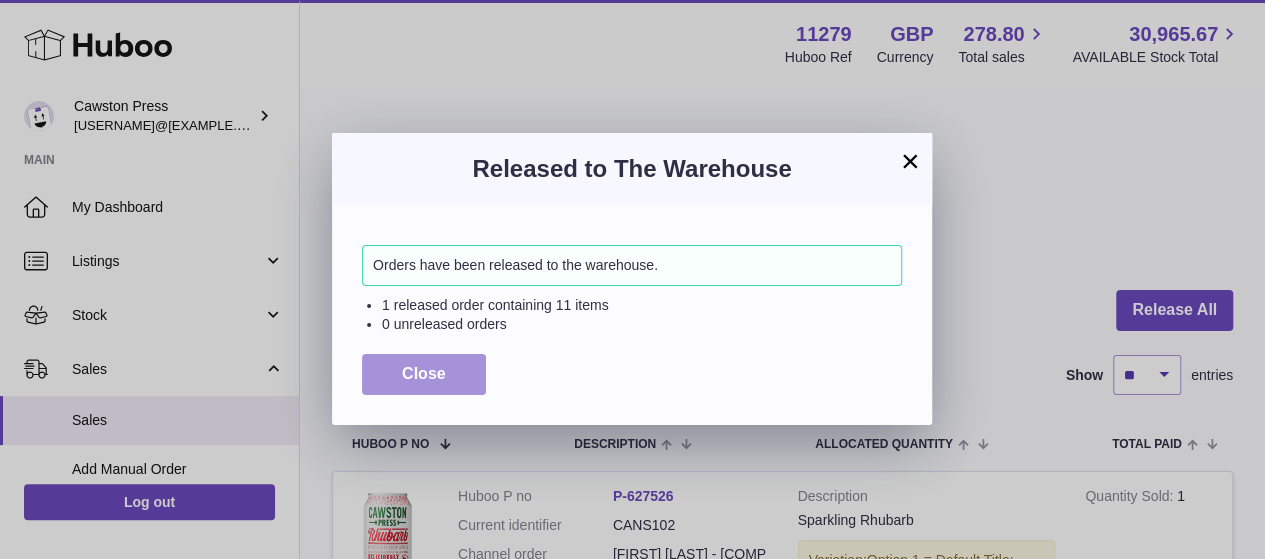 click on "Close" at bounding box center [424, 374] 